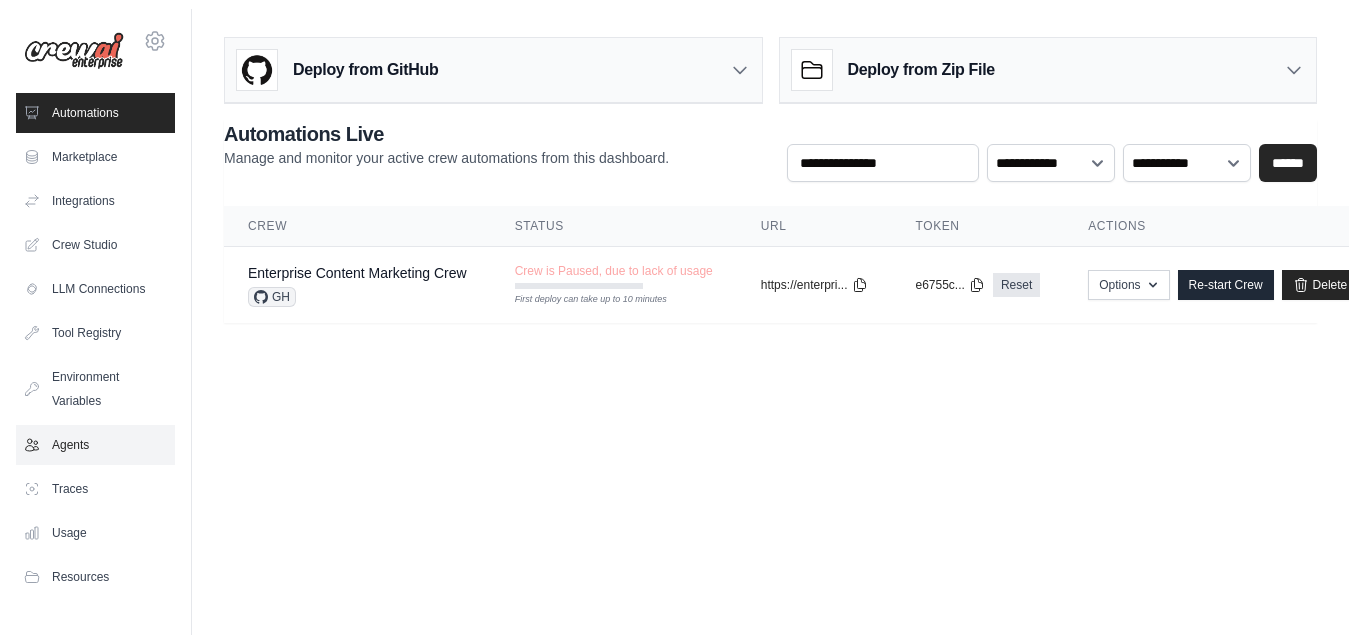 scroll, scrollTop: 0, scrollLeft: 0, axis: both 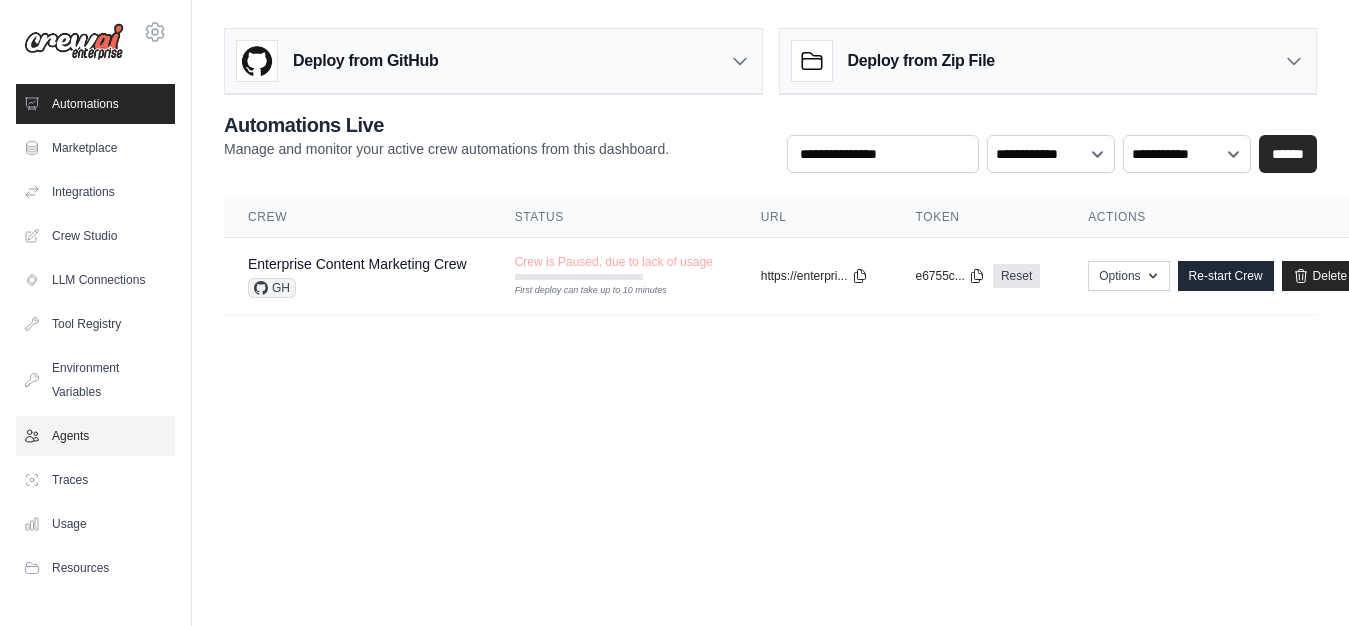 click on "Agents" at bounding box center [95, 436] 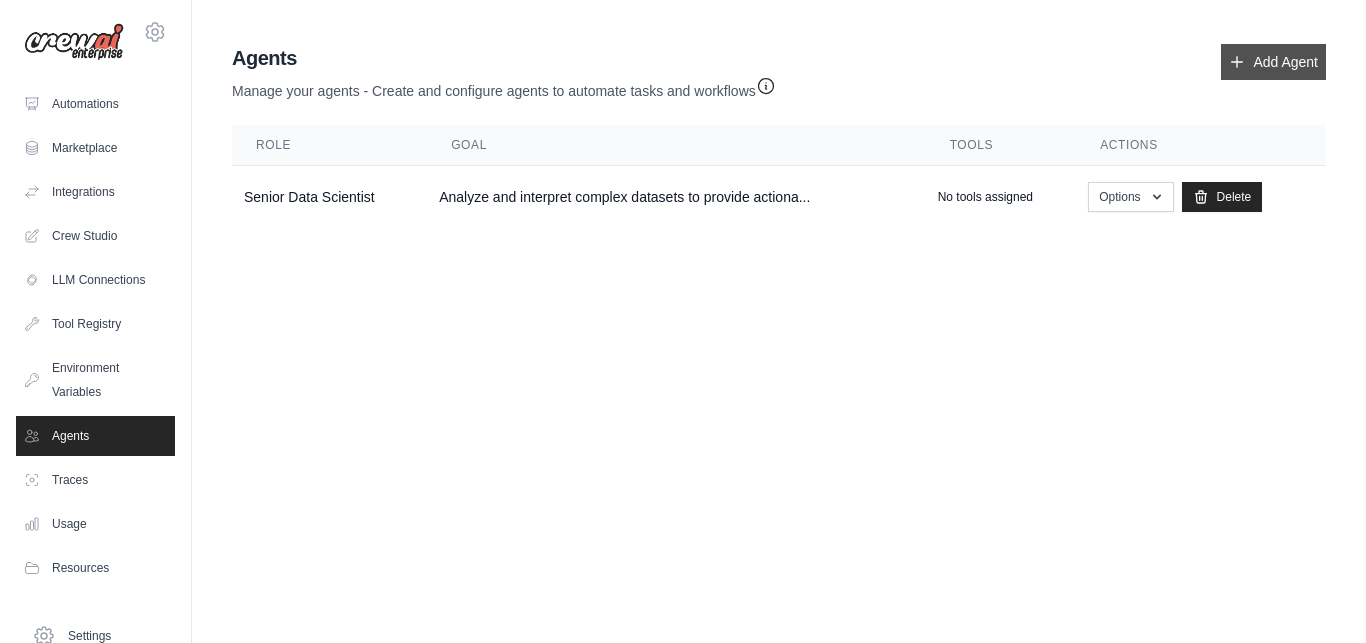 click on "Add Agent" at bounding box center [1273, 62] 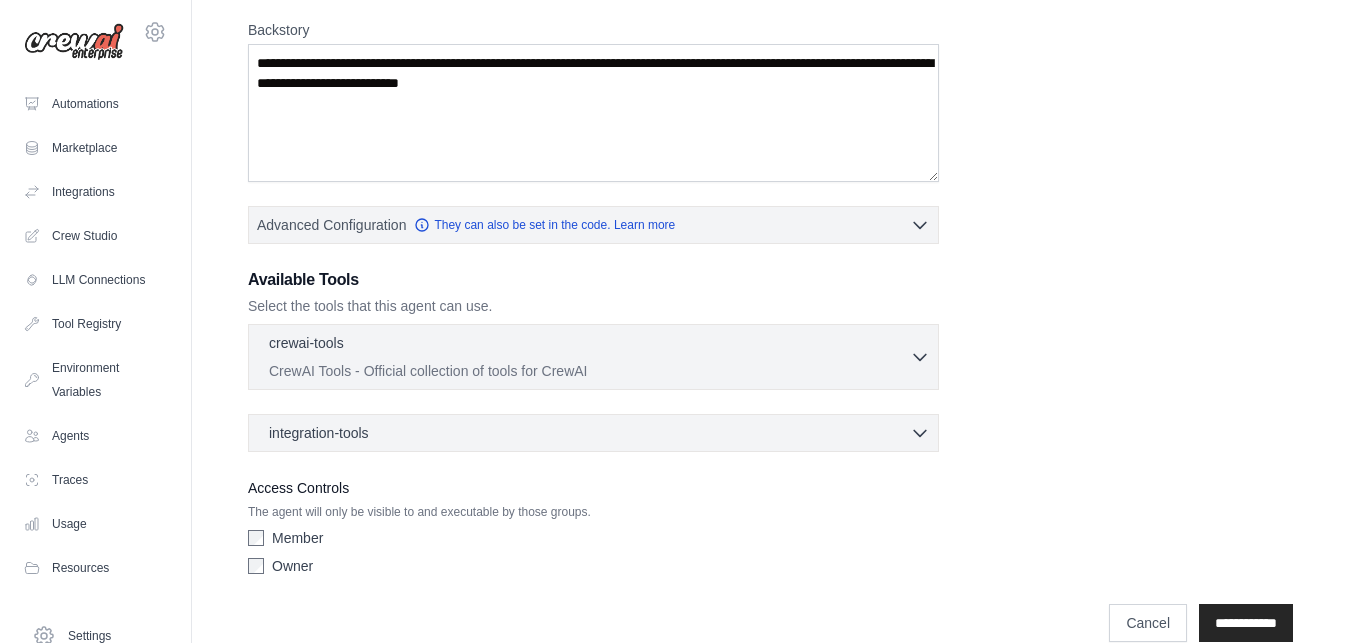 scroll, scrollTop: 340, scrollLeft: 0, axis: vertical 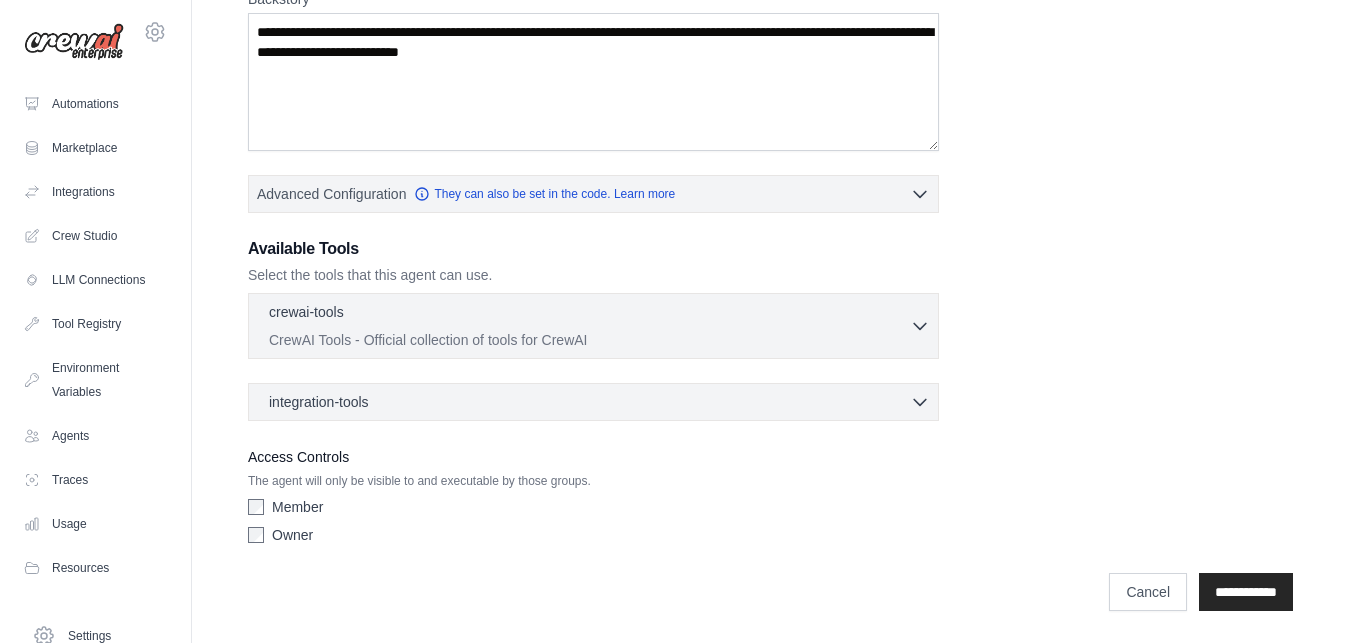 click 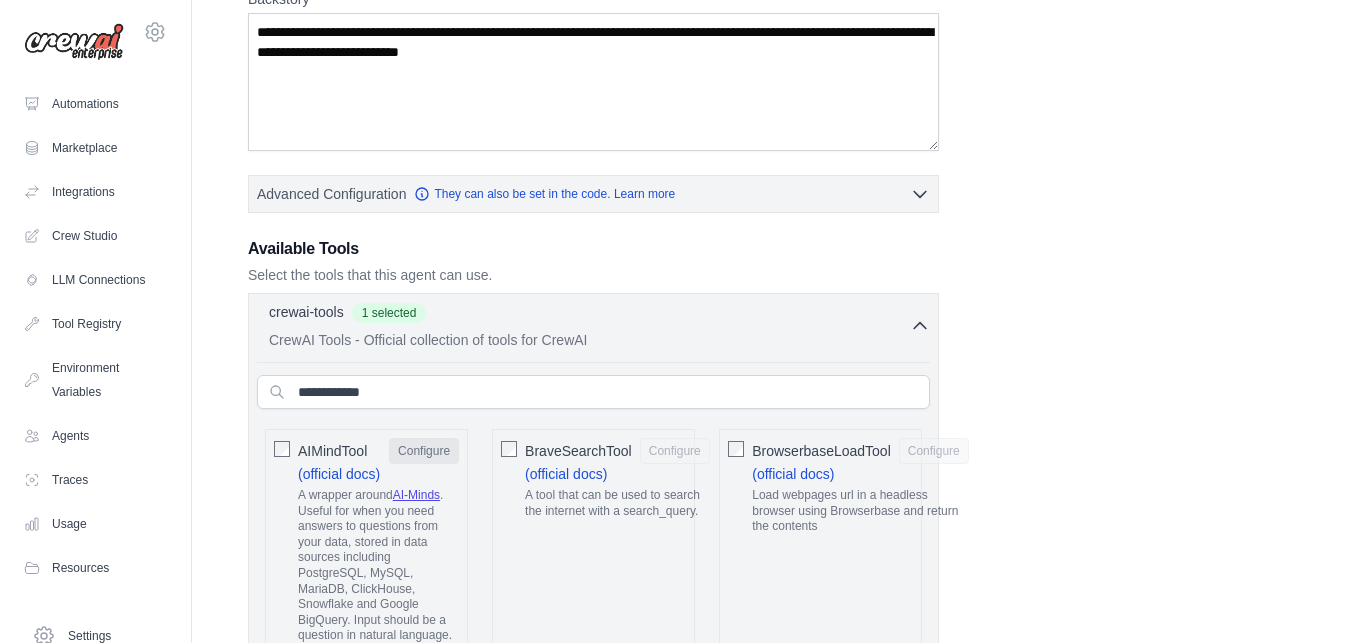 click on "Configure" at bounding box center (424, 451) 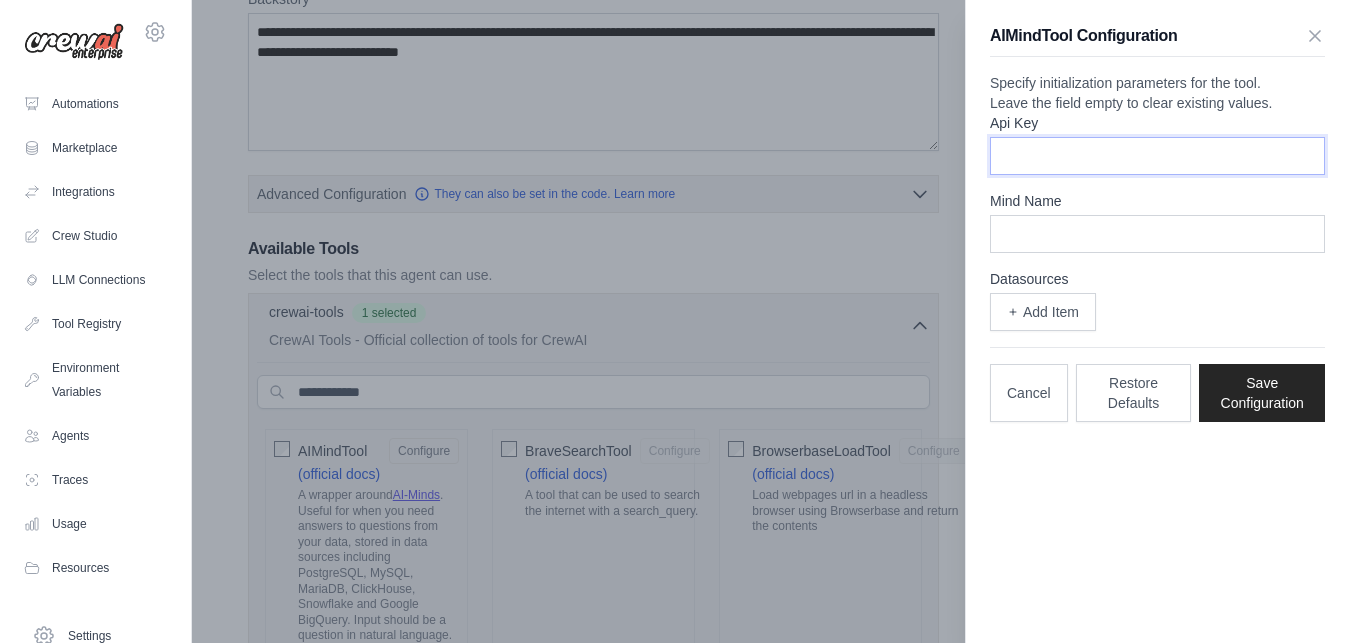 click on "Api Key" at bounding box center [1157, 156] 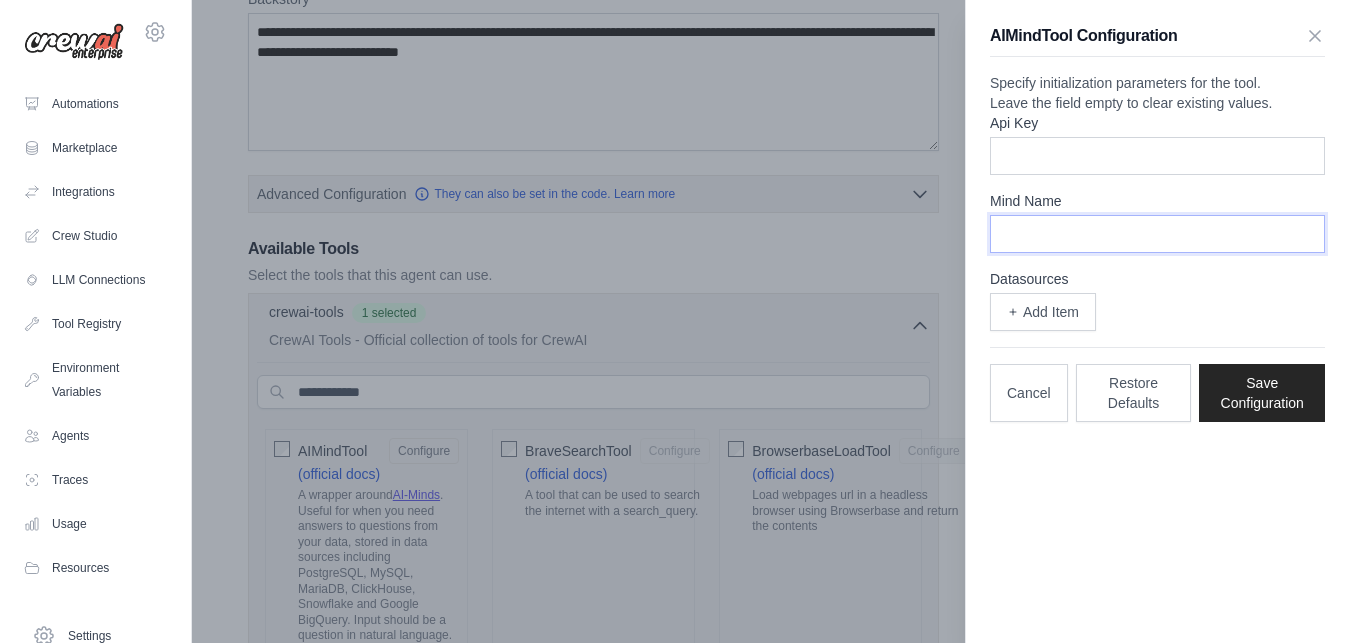 click on "Mind Name" at bounding box center [1157, 234] 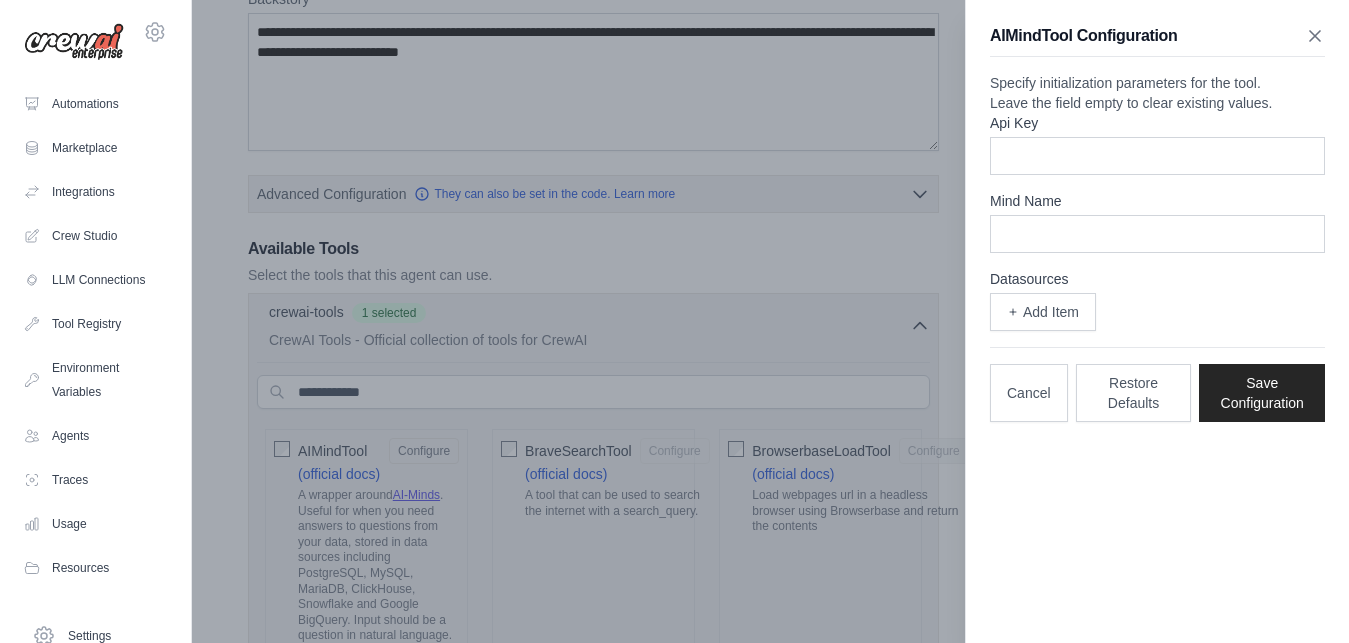 click 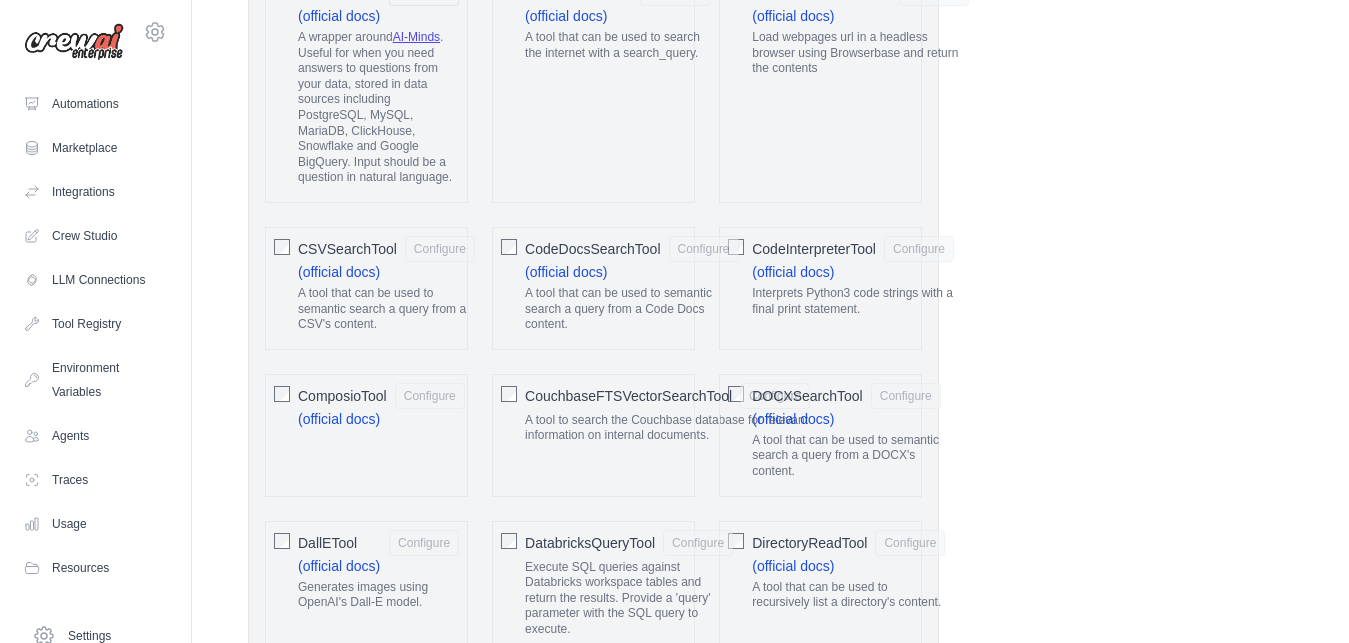 scroll, scrollTop: 903, scrollLeft: 0, axis: vertical 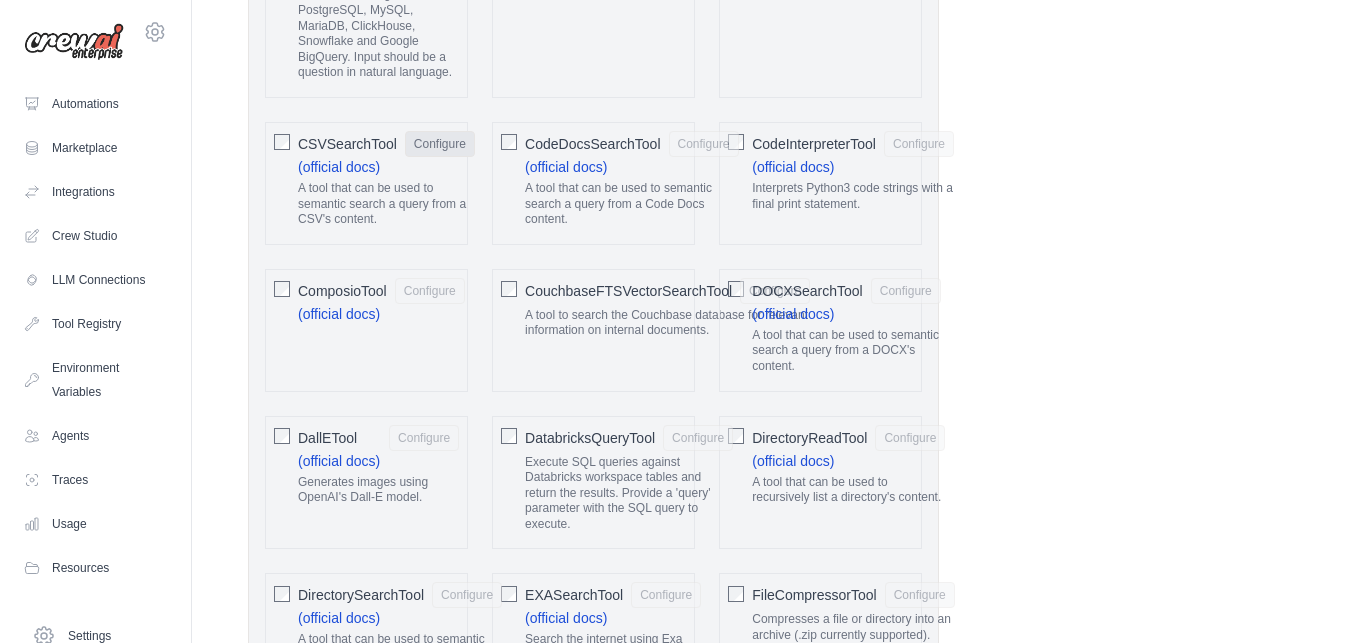 click on "Configure" at bounding box center (440, 144) 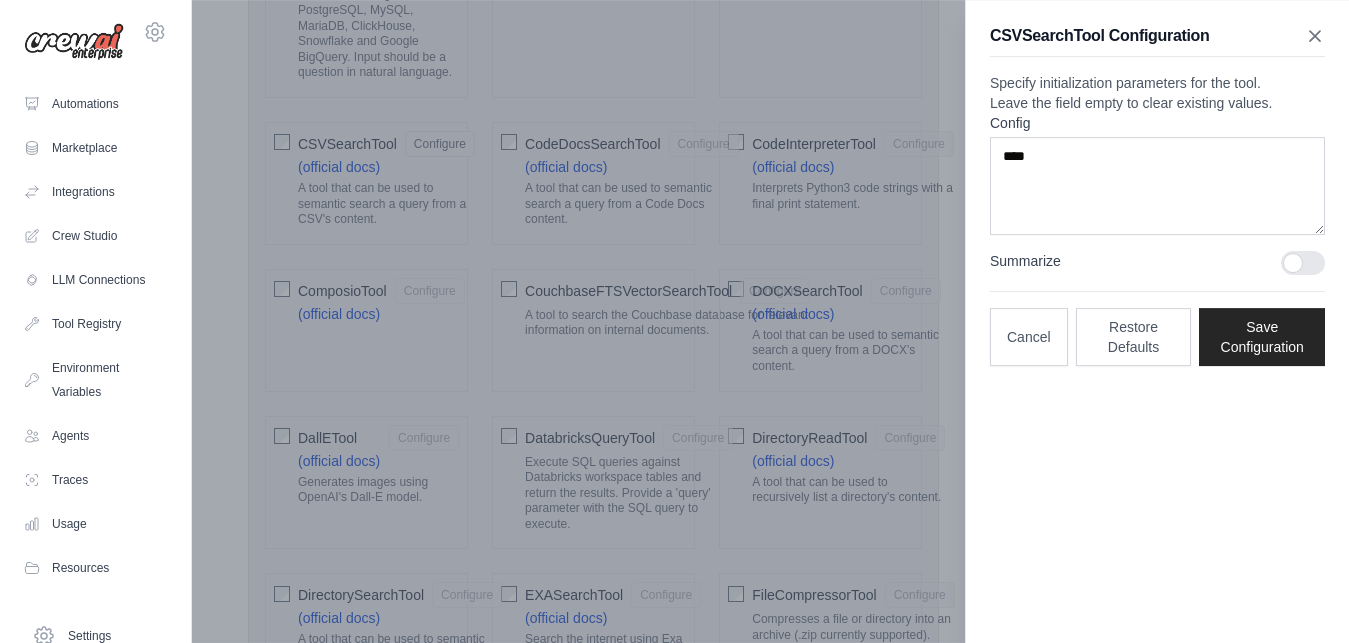 click 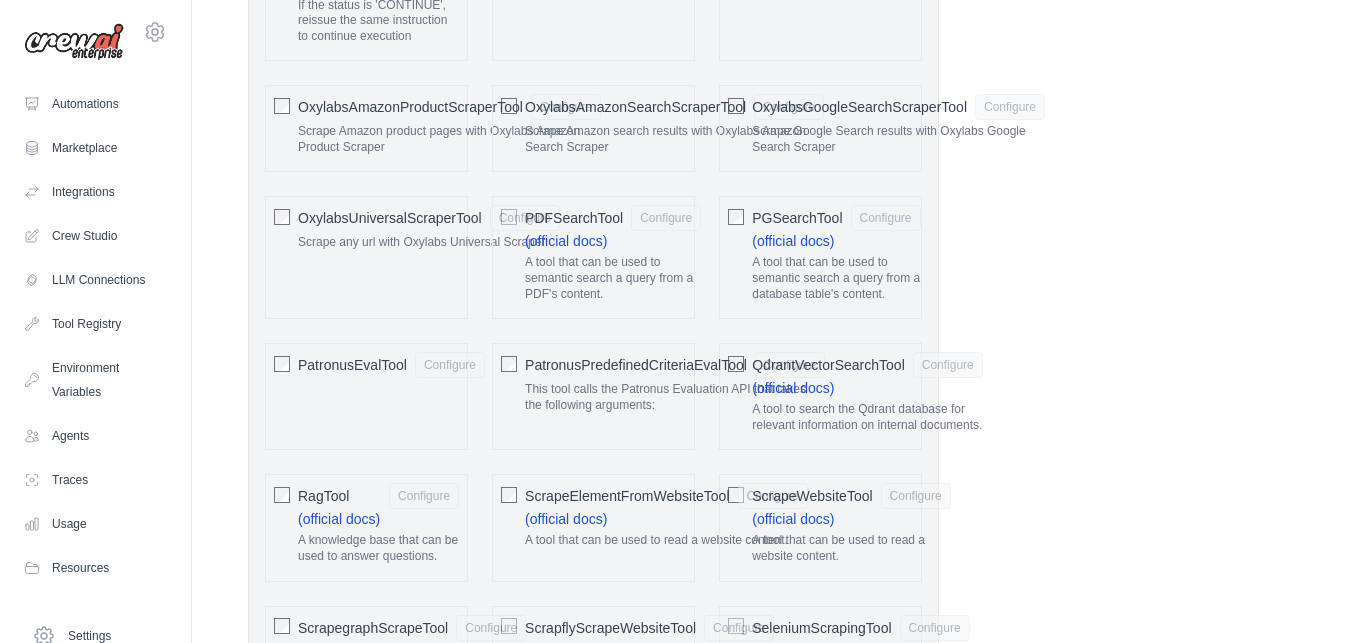 scroll, scrollTop: 2507, scrollLeft: 0, axis: vertical 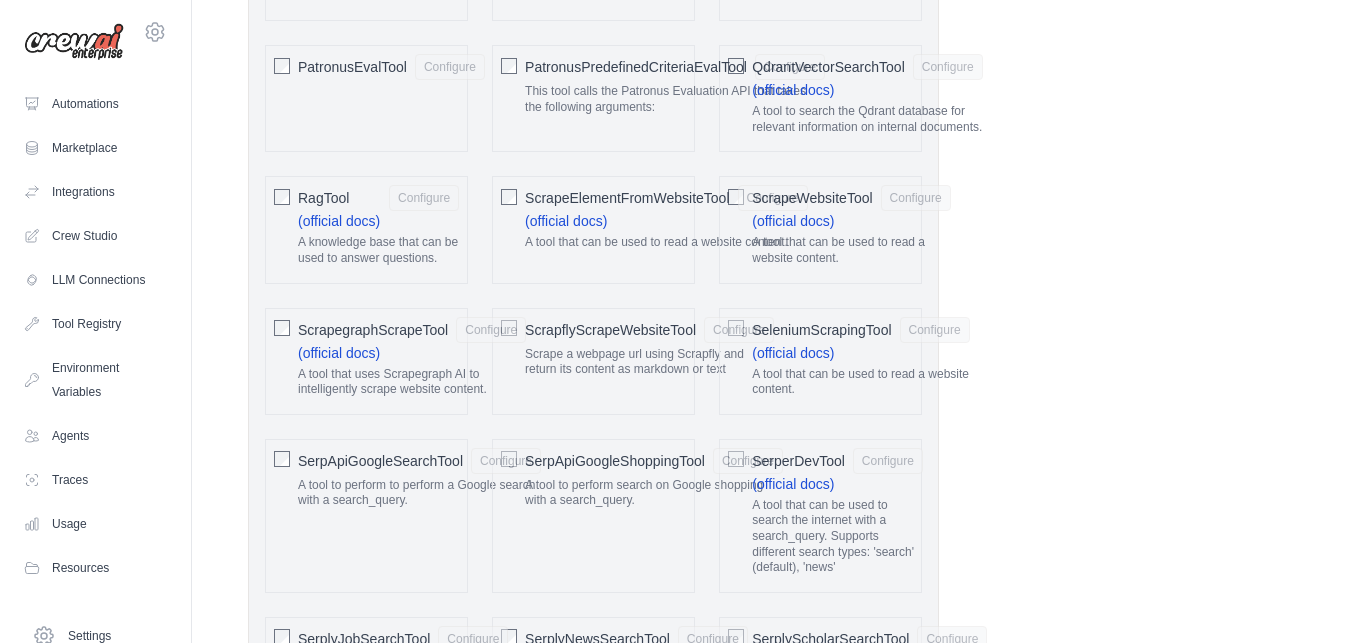 click on "SerperDevTool" 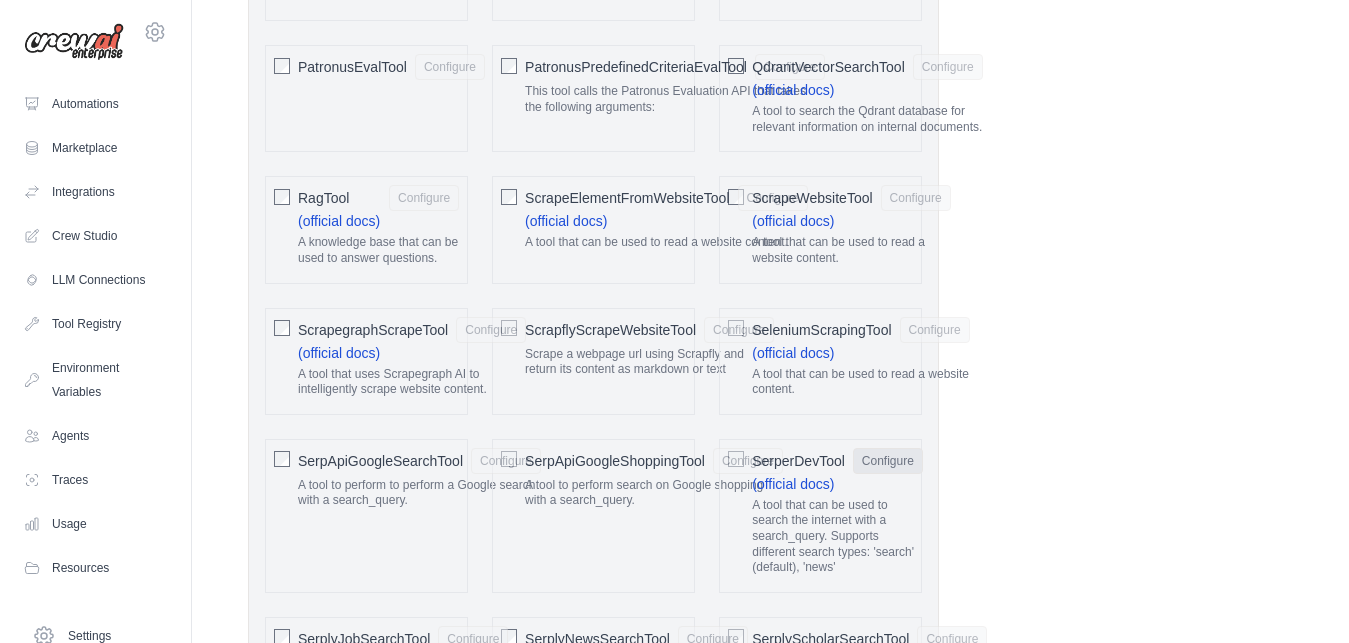 click on "Configure" 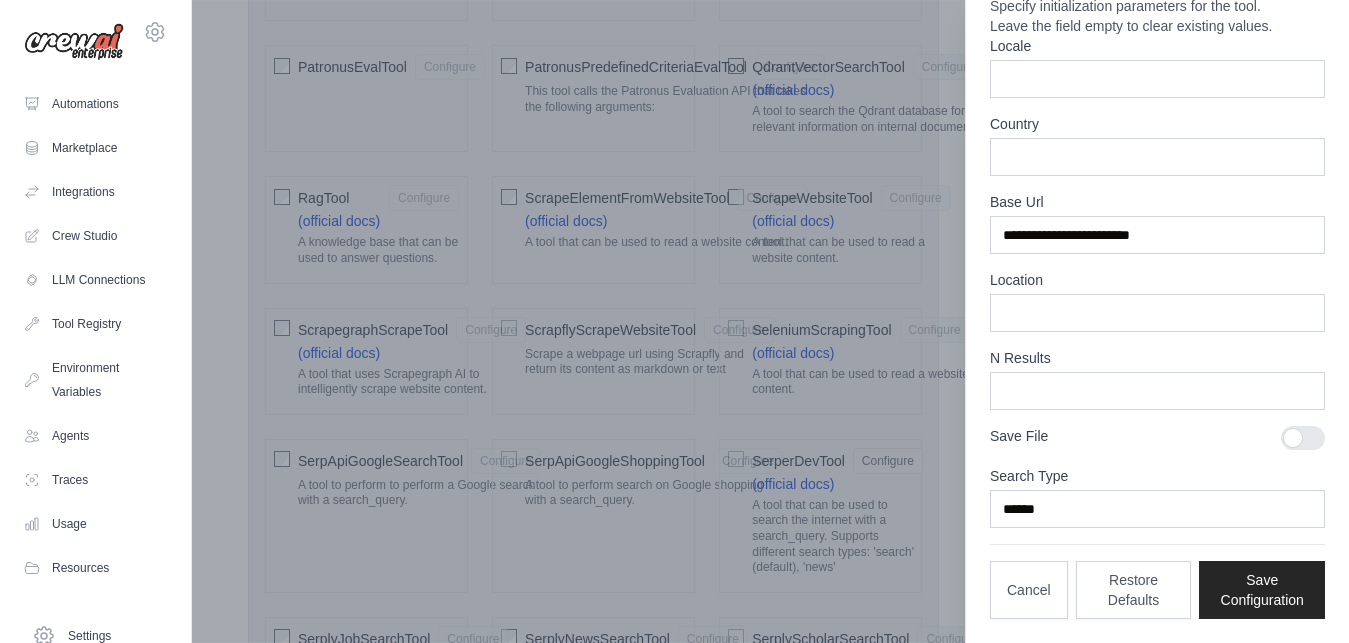scroll, scrollTop: 0, scrollLeft: 0, axis: both 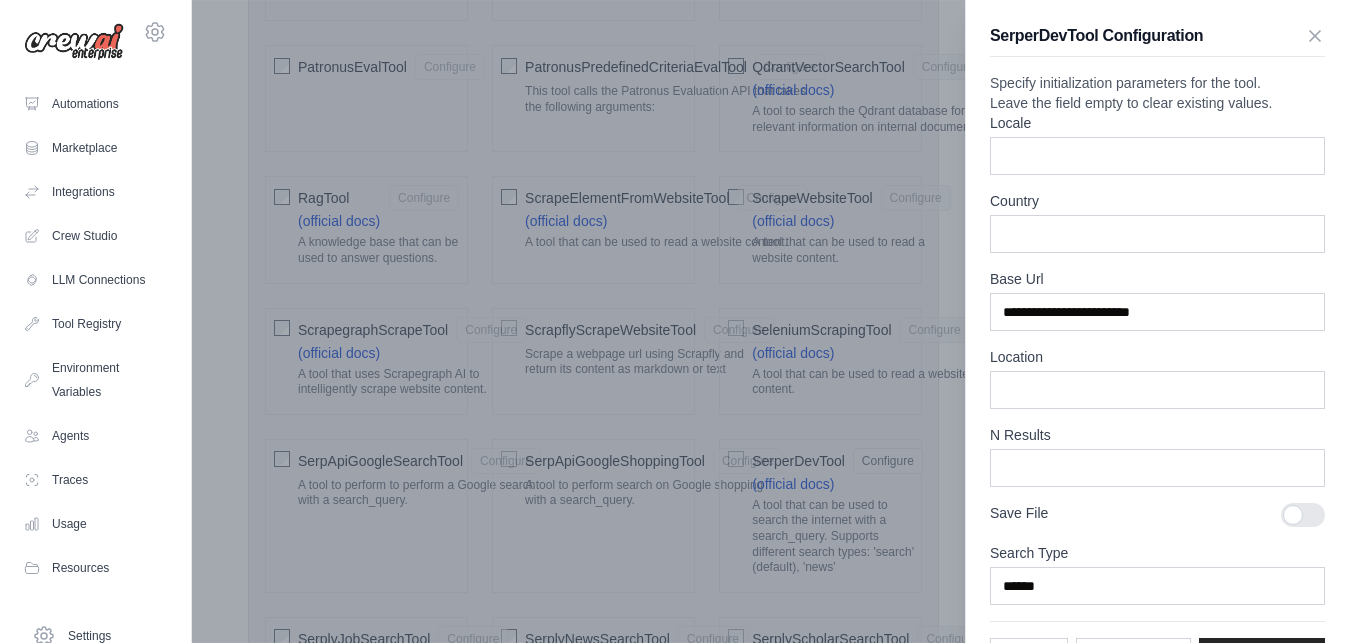click on "SerperDevTool Configuration" at bounding box center [1157, 40] 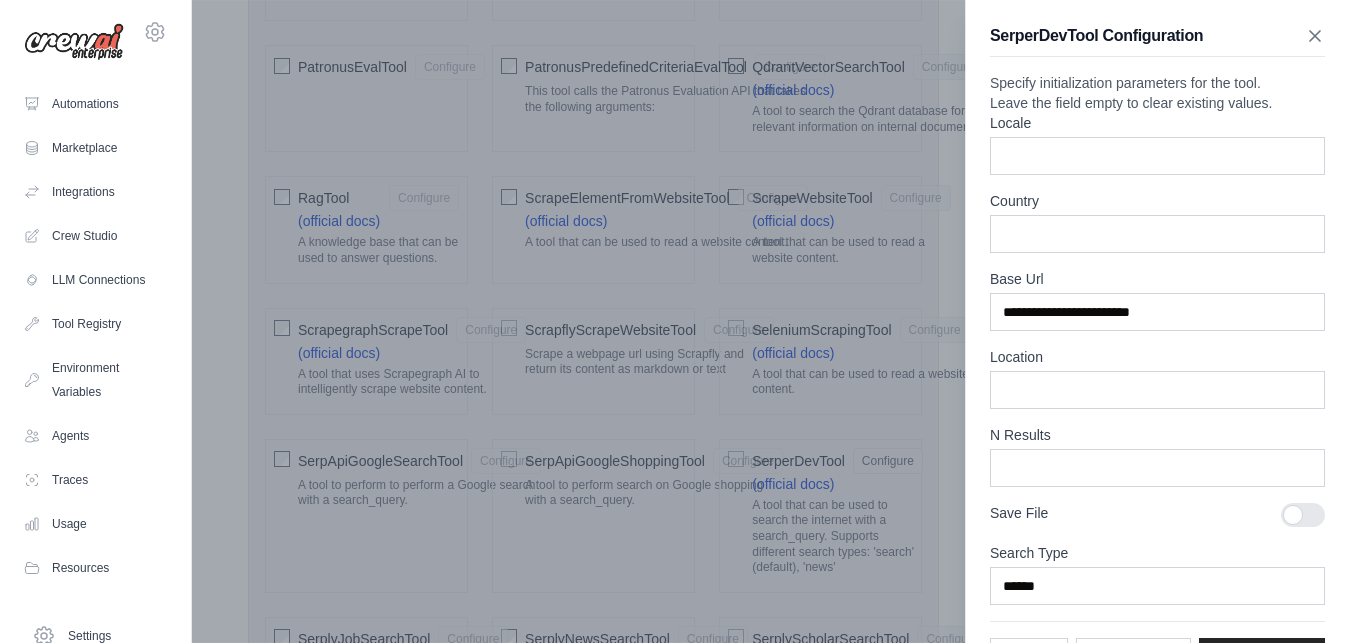 click 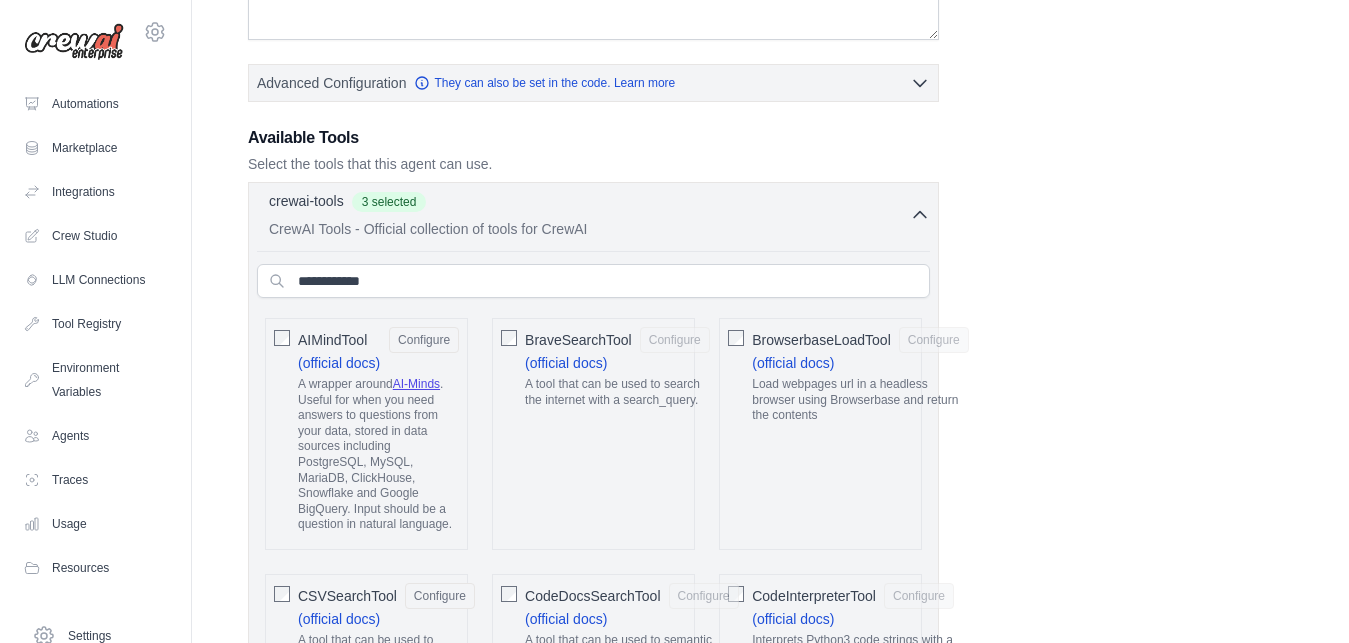 scroll, scrollTop: 468, scrollLeft: 0, axis: vertical 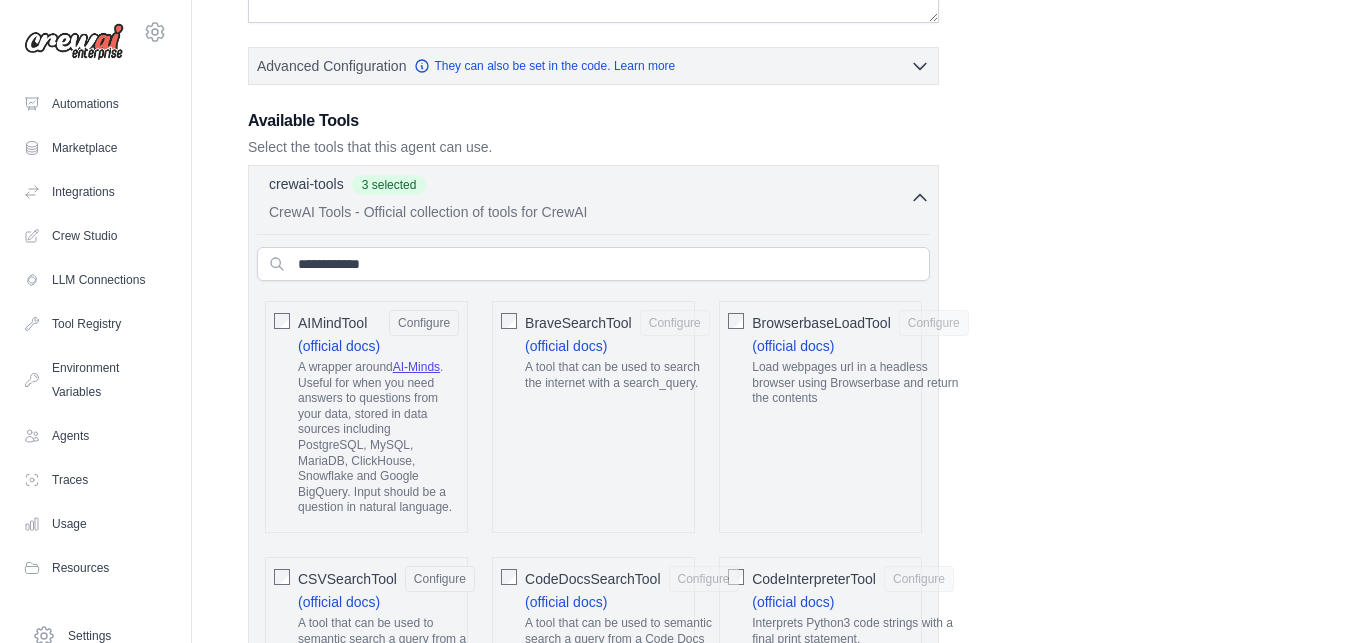 click 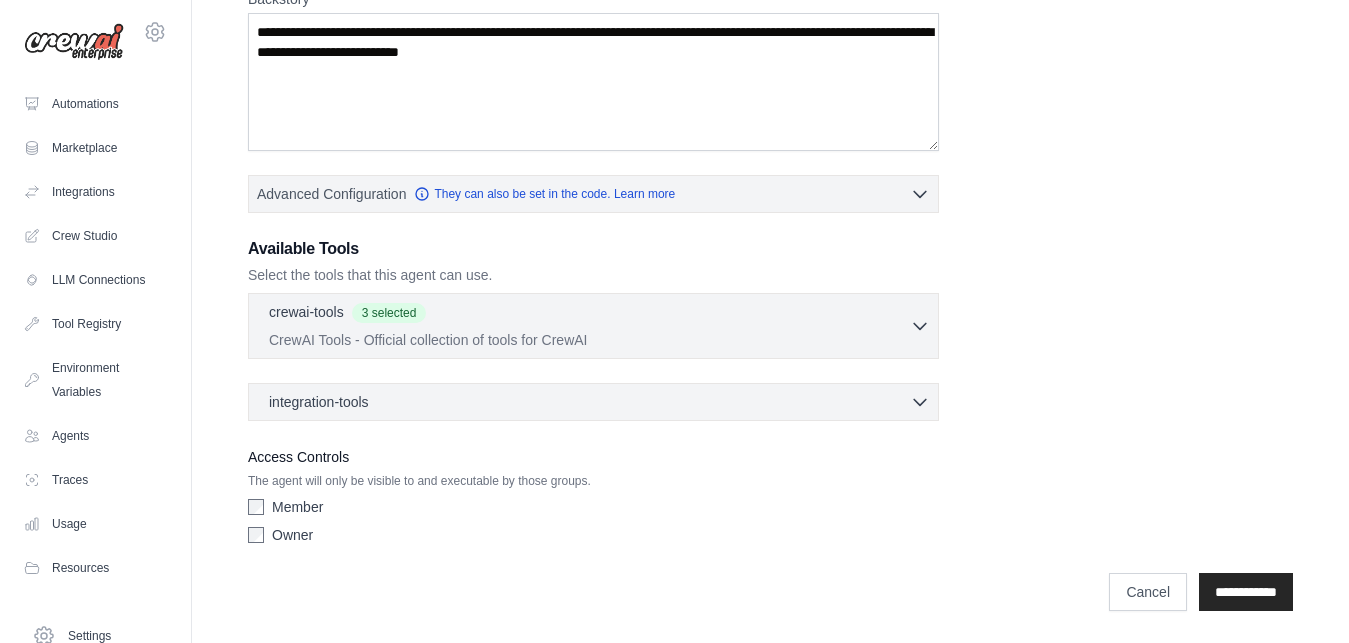 click 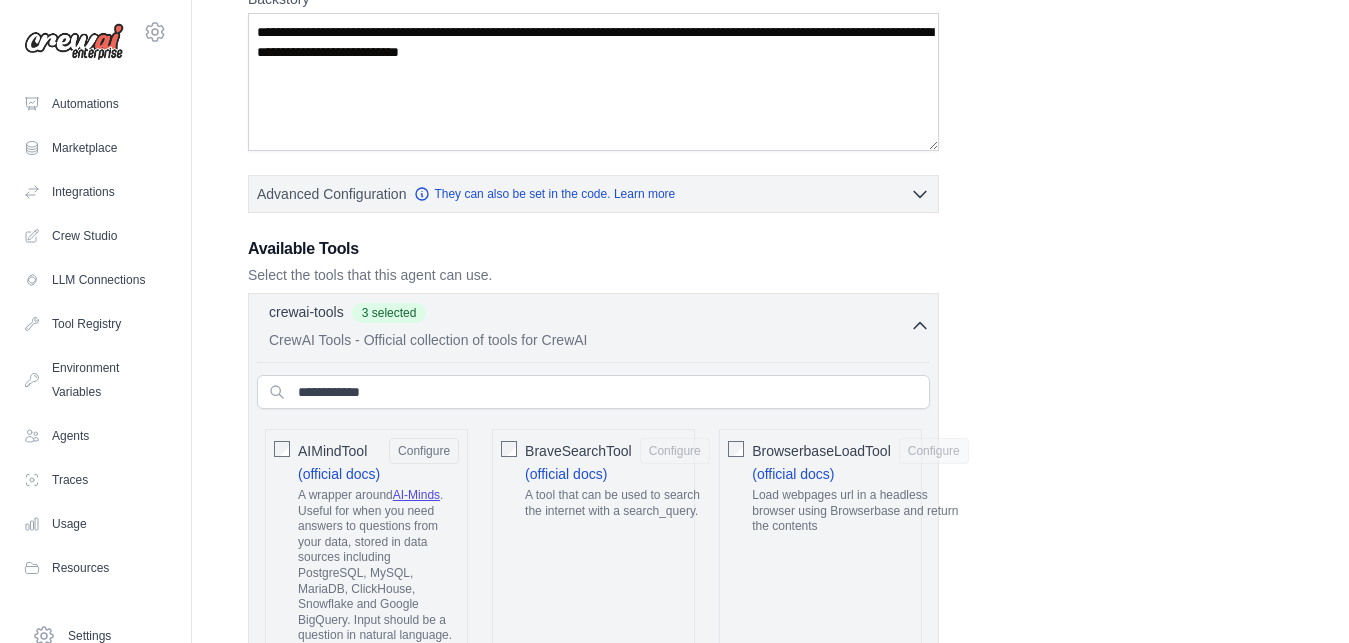 click 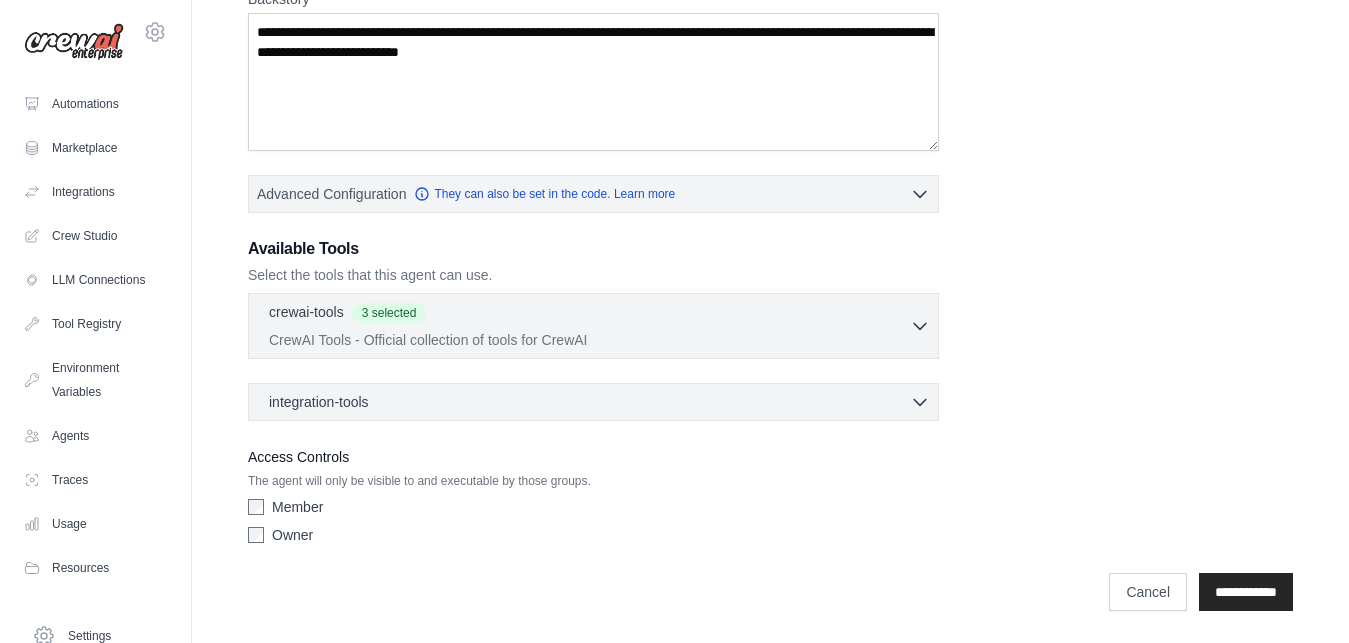 click 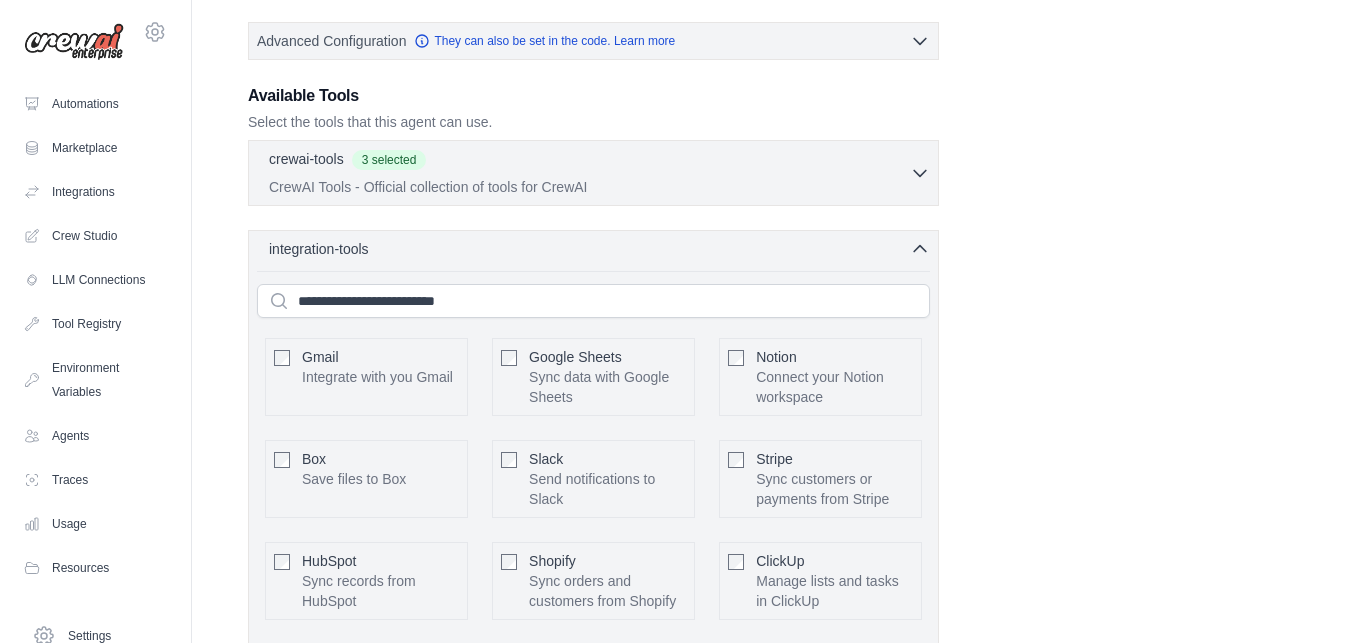scroll, scrollTop: 505, scrollLeft: 0, axis: vertical 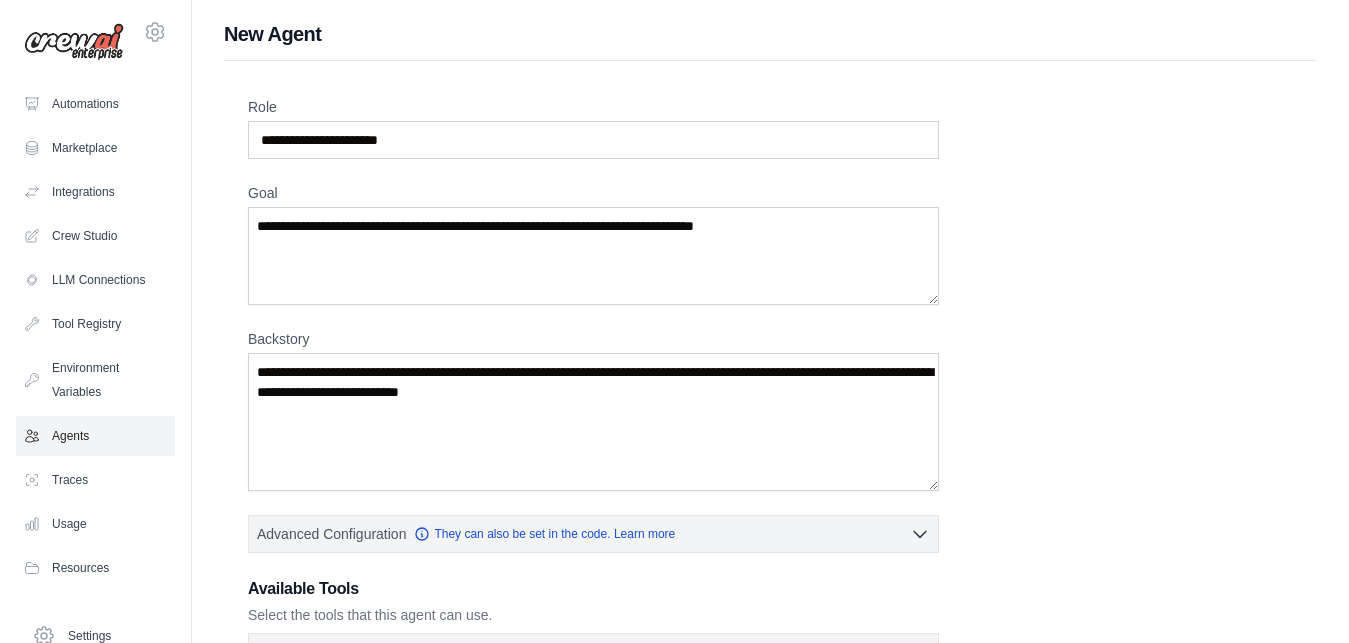 click on "Agents" at bounding box center [95, 436] 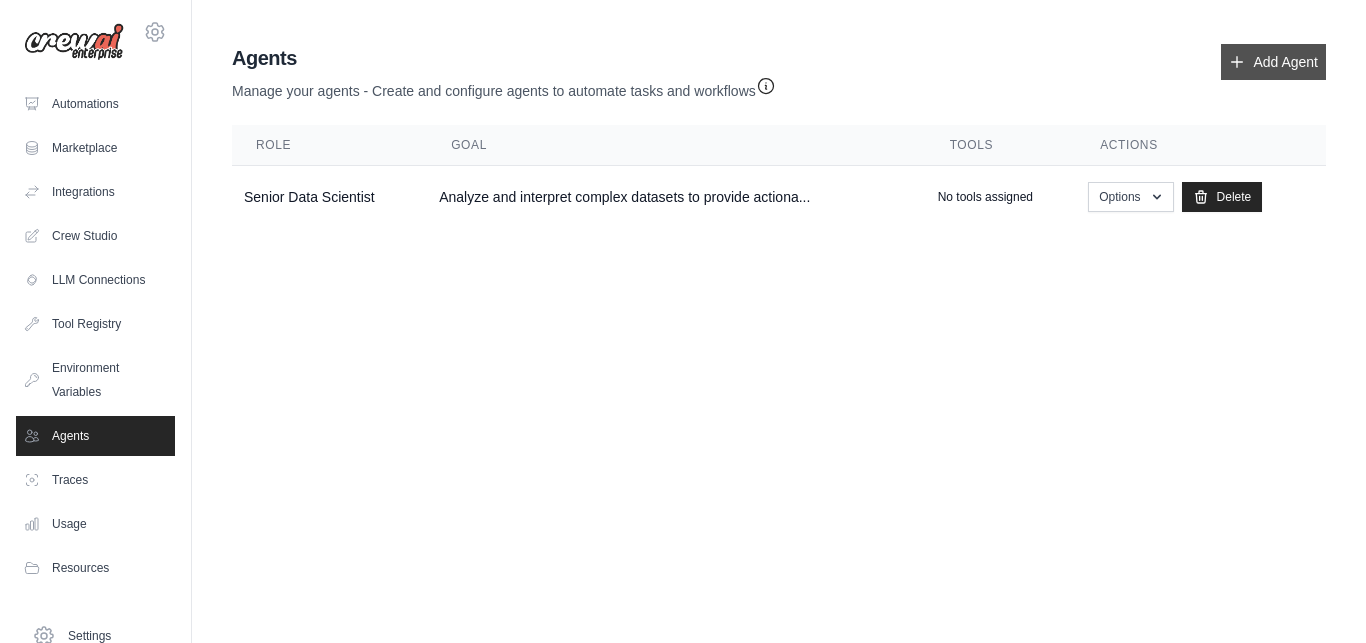 click on "Add Agent" at bounding box center [1273, 62] 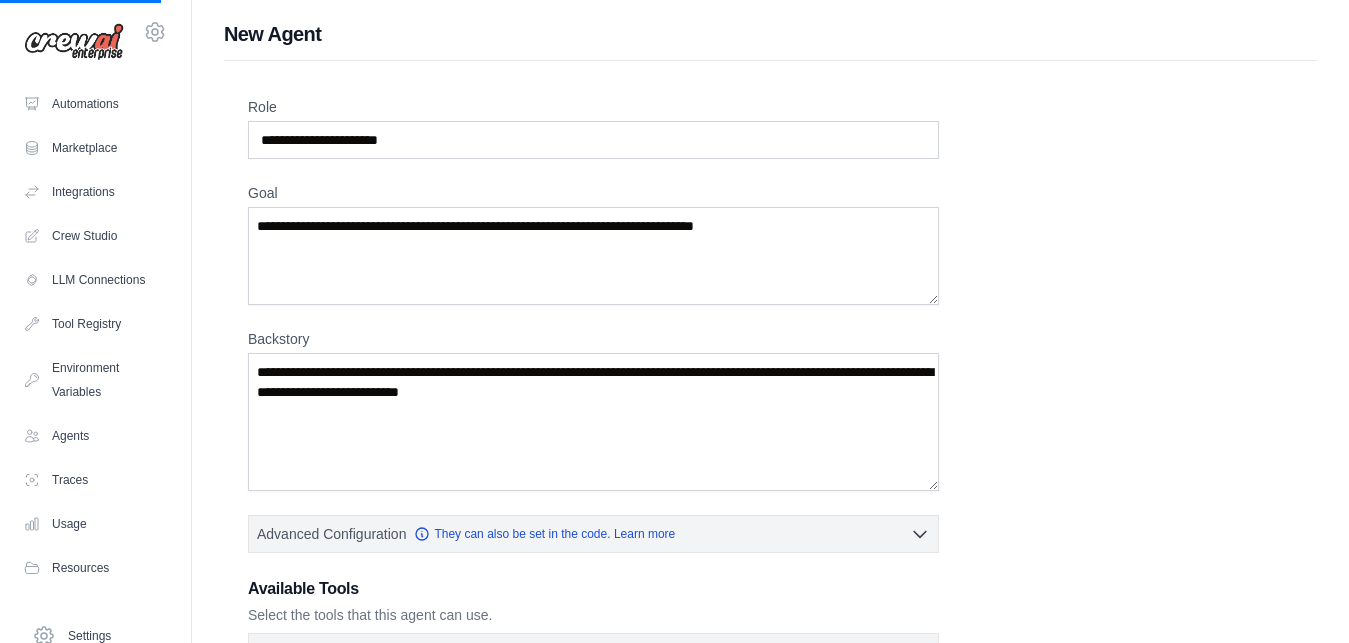 scroll, scrollTop: 340, scrollLeft: 0, axis: vertical 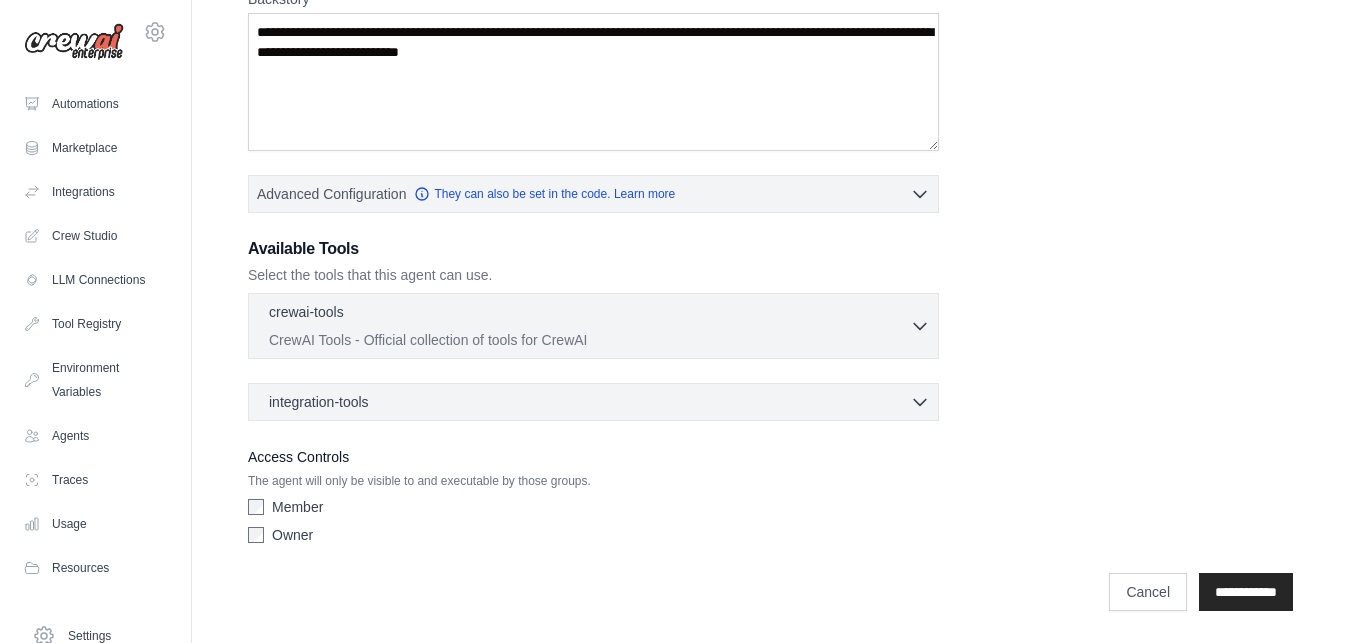 click on "integration-tools
0 selected" at bounding box center [599, 402] 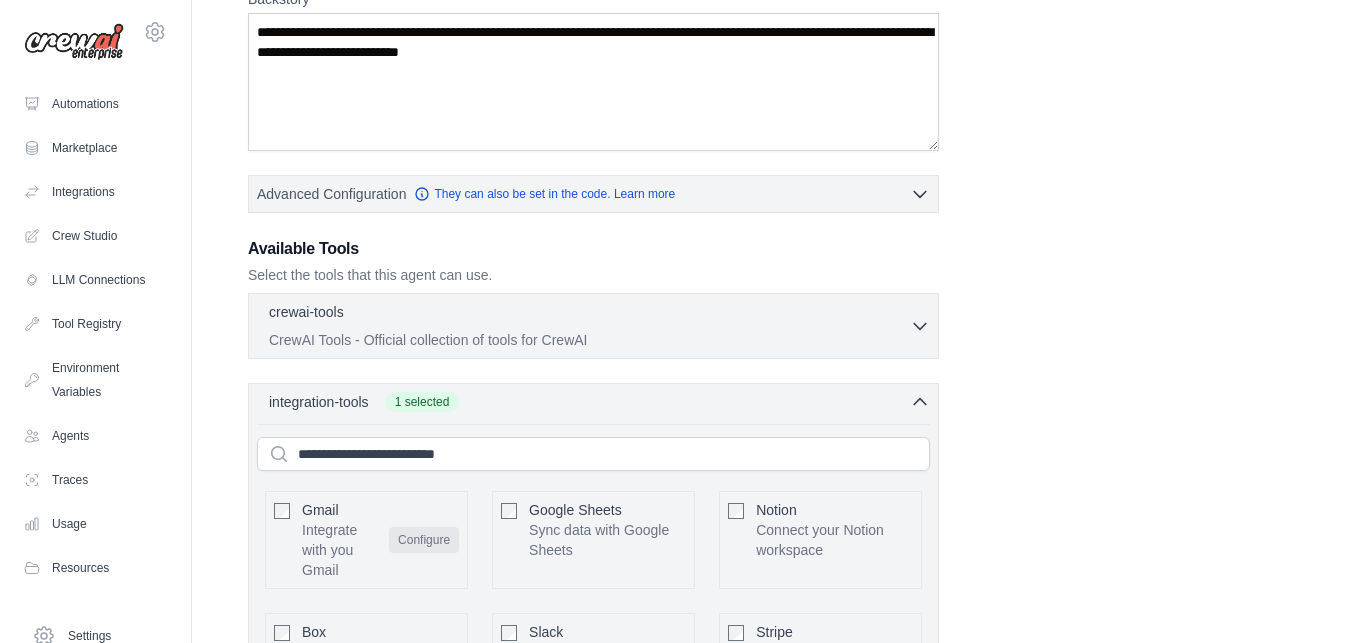 click on "Configure" at bounding box center [424, 540] 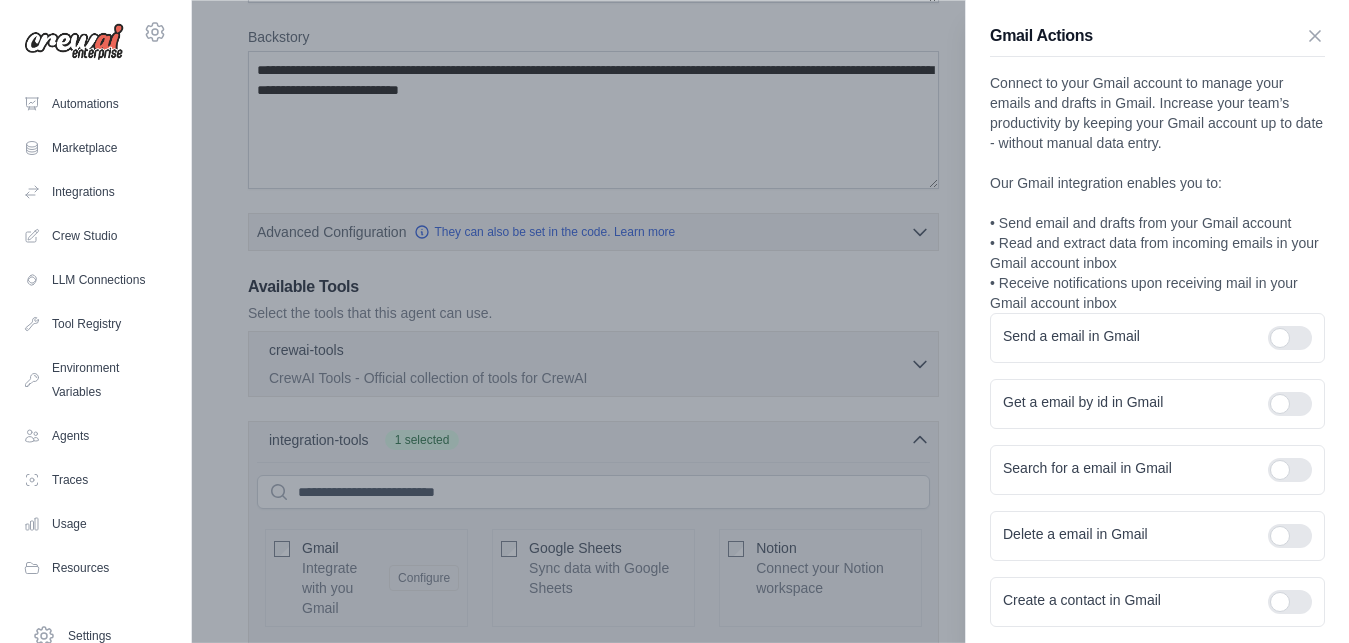scroll, scrollTop: 304, scrollLeft: 0, axis: vertical 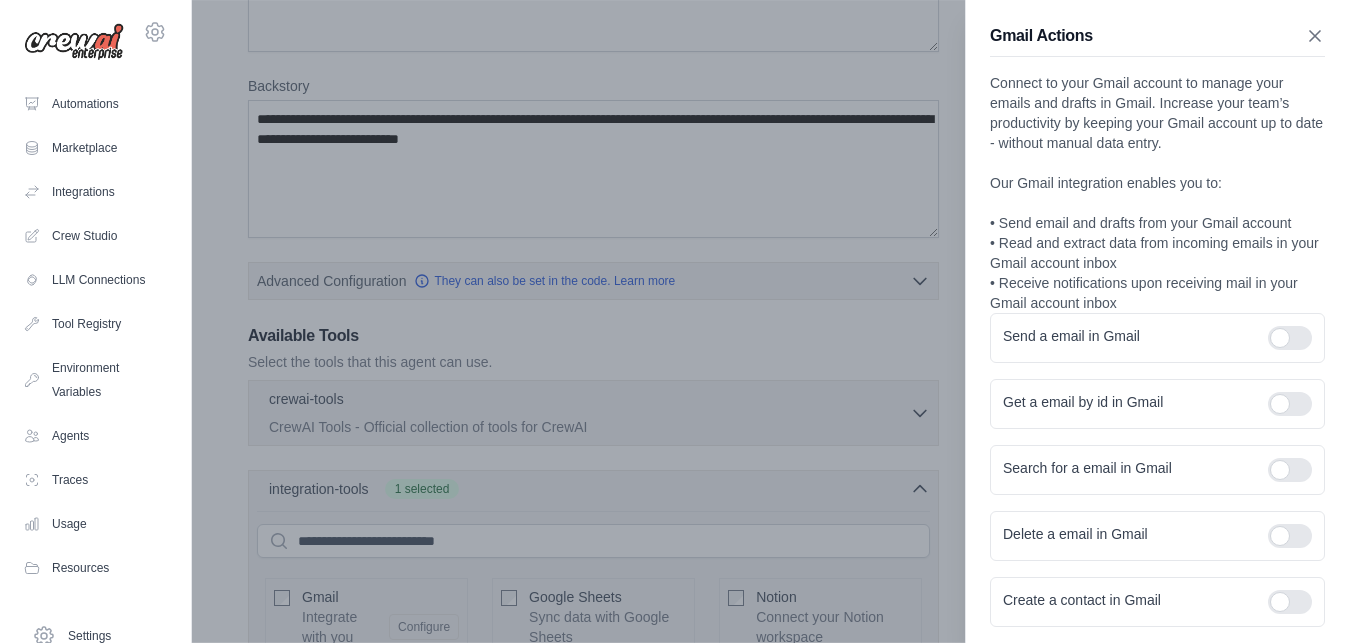 click 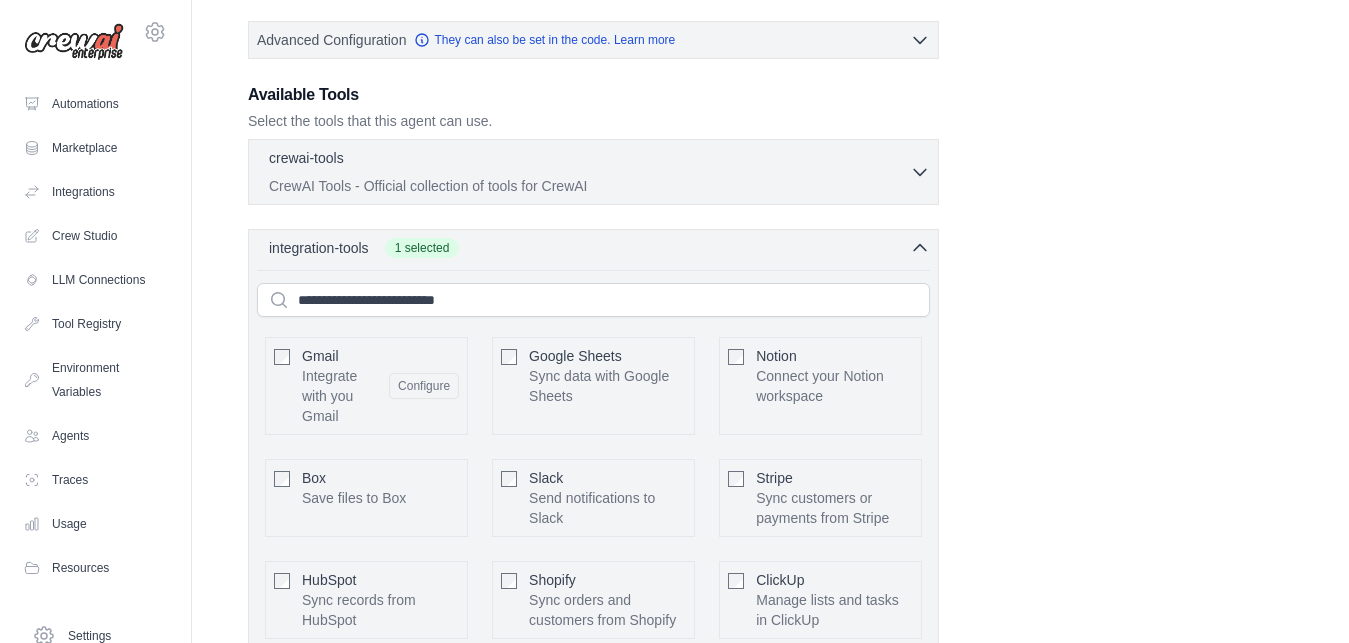 scroll, scrollTop: 522, scrollLeft: 0, axis: vertical 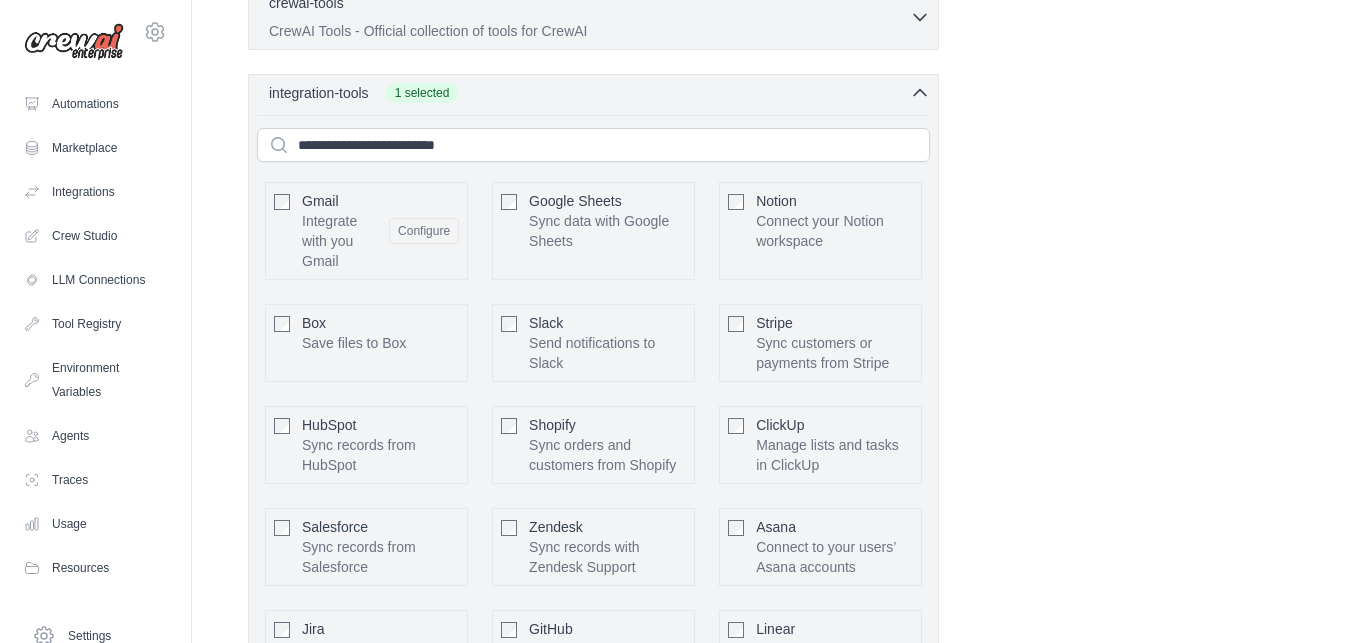 click 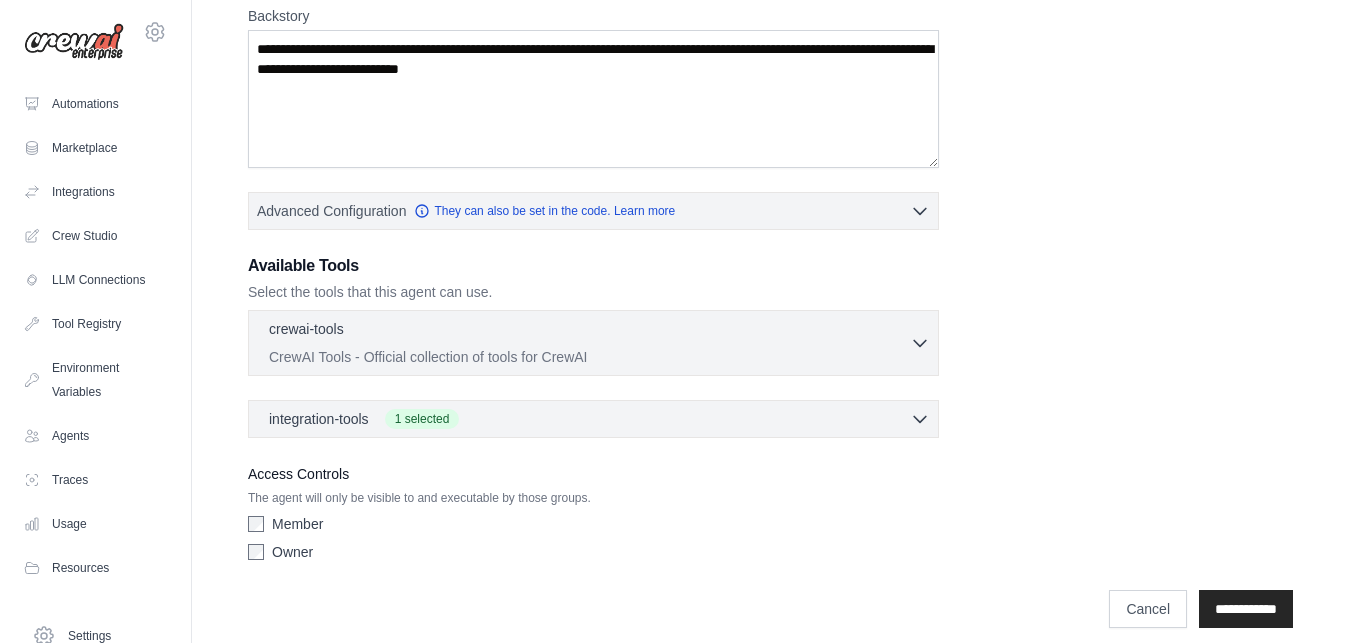 scroll, scrollTop: 322, scrollLeft: 0, axis: vertical 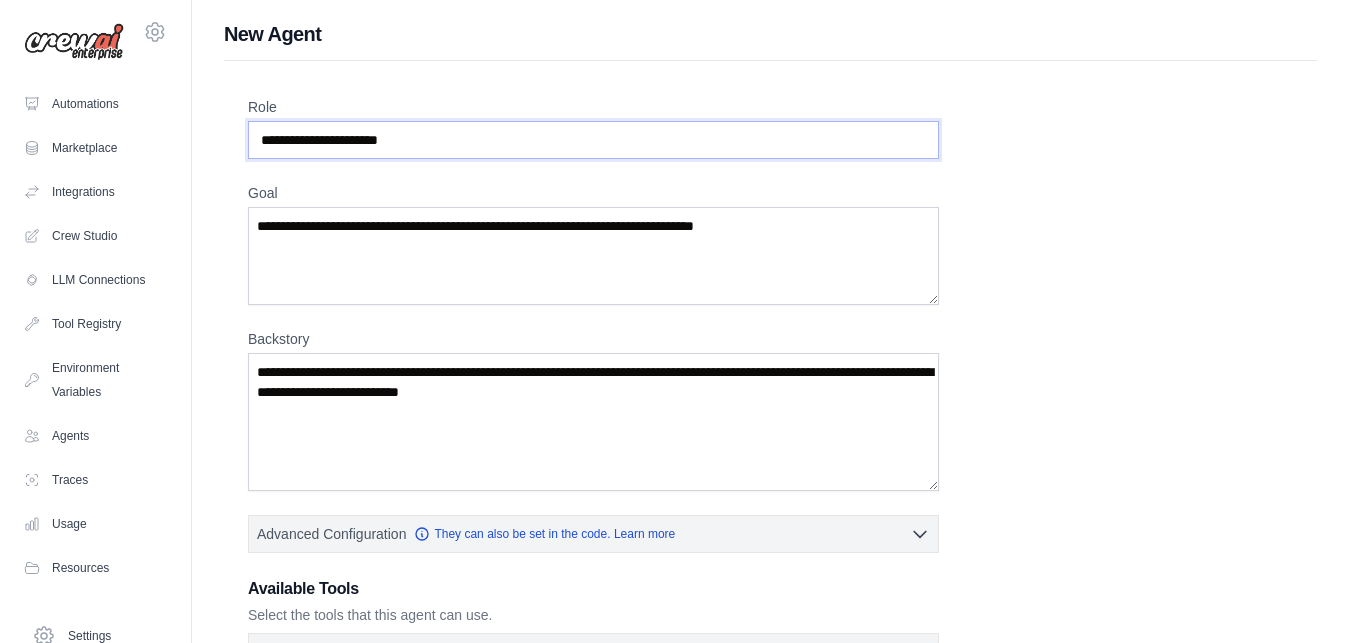 click on "Role" at bounding box center (593, 140) 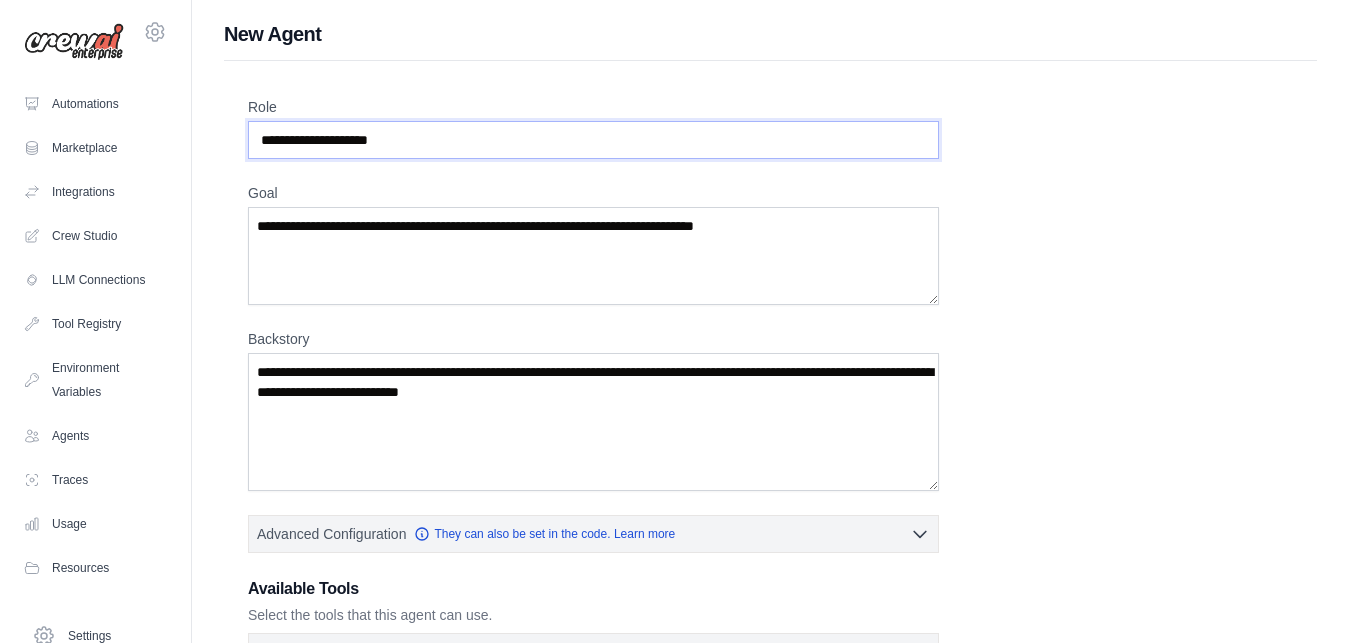 type on "**********" 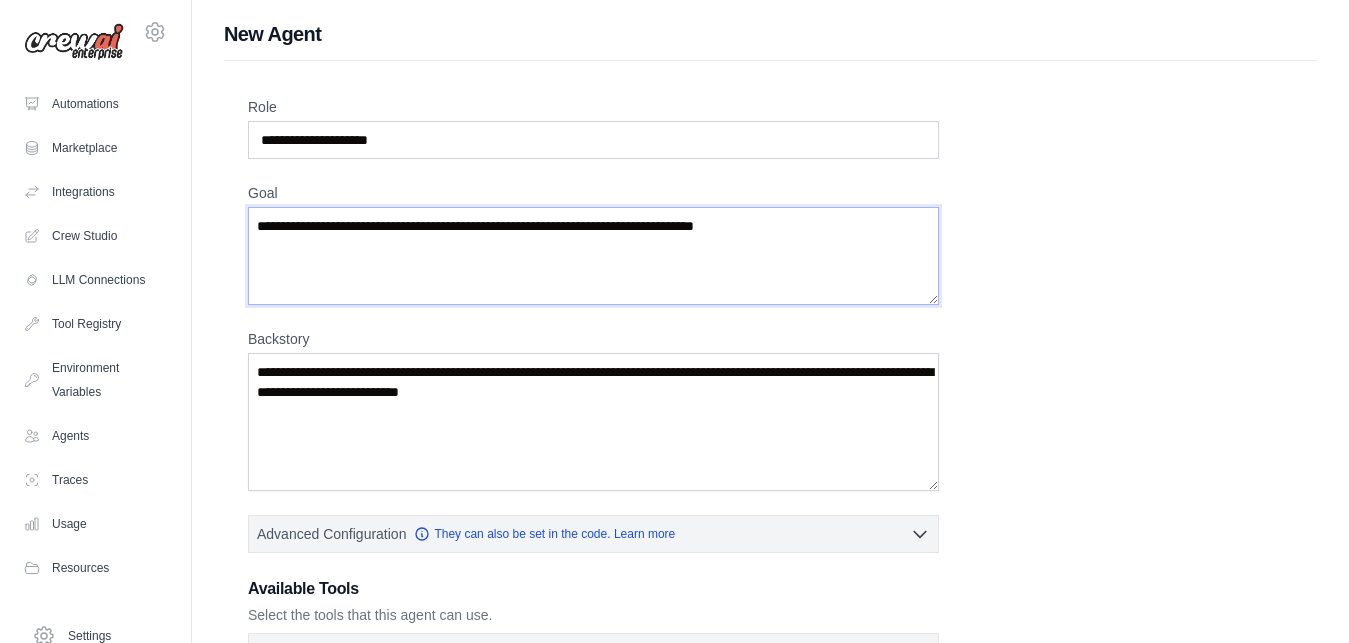 click on "Goal" at bounding box center [593, 256] 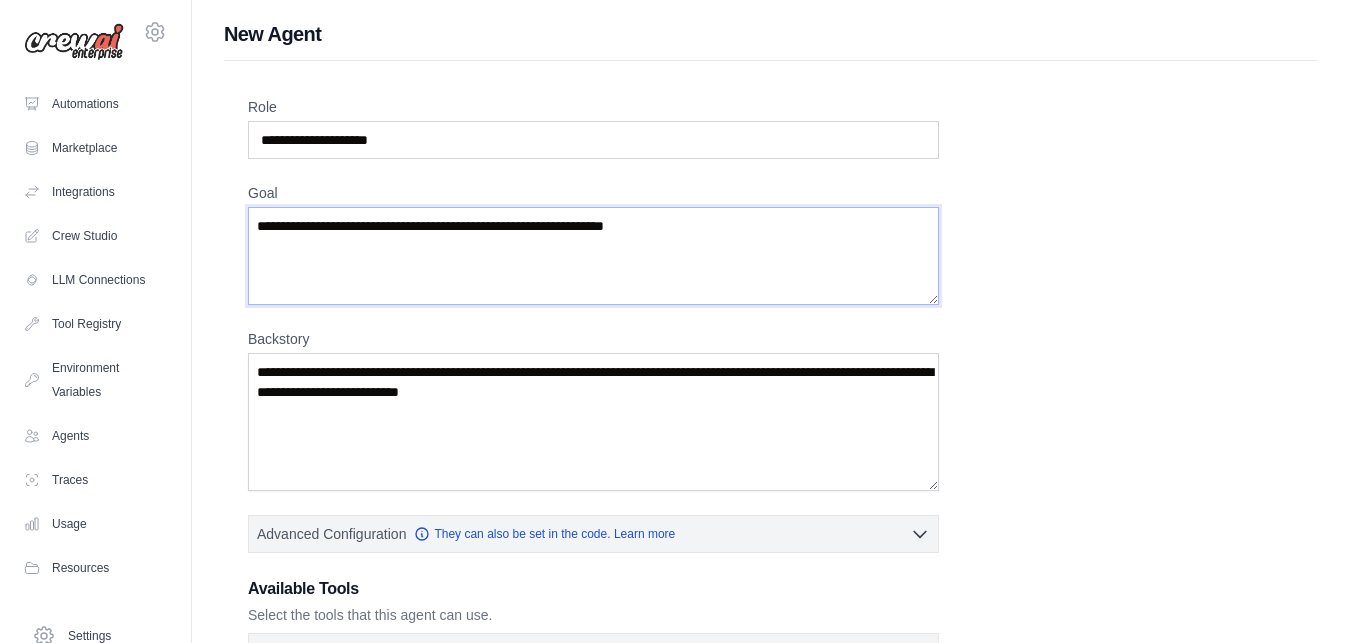 type on "**********" 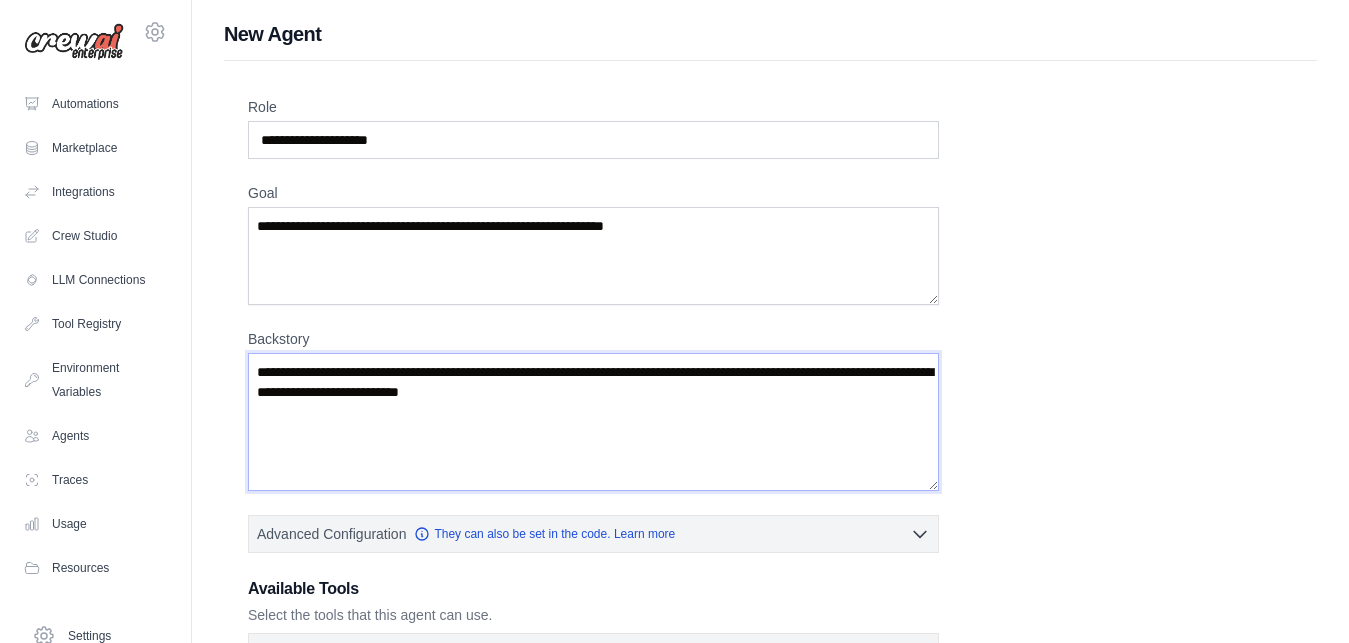click on "Backstory" at bounding box center (593, 422) 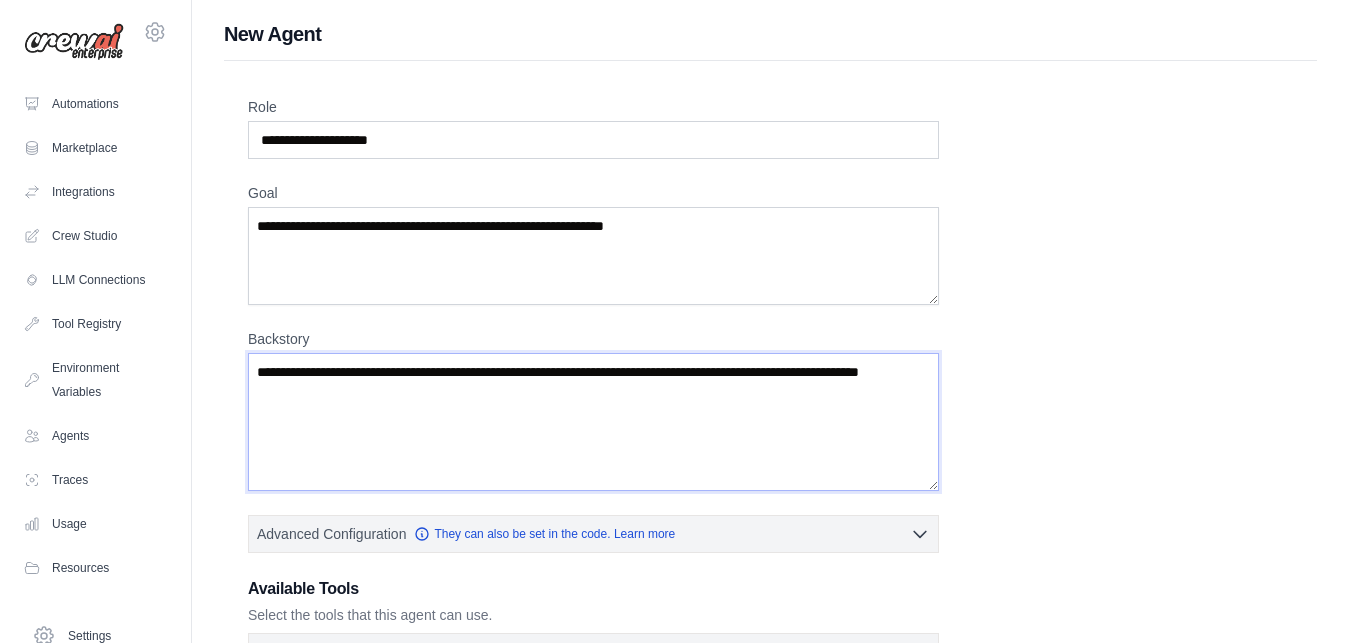 type on "**********" 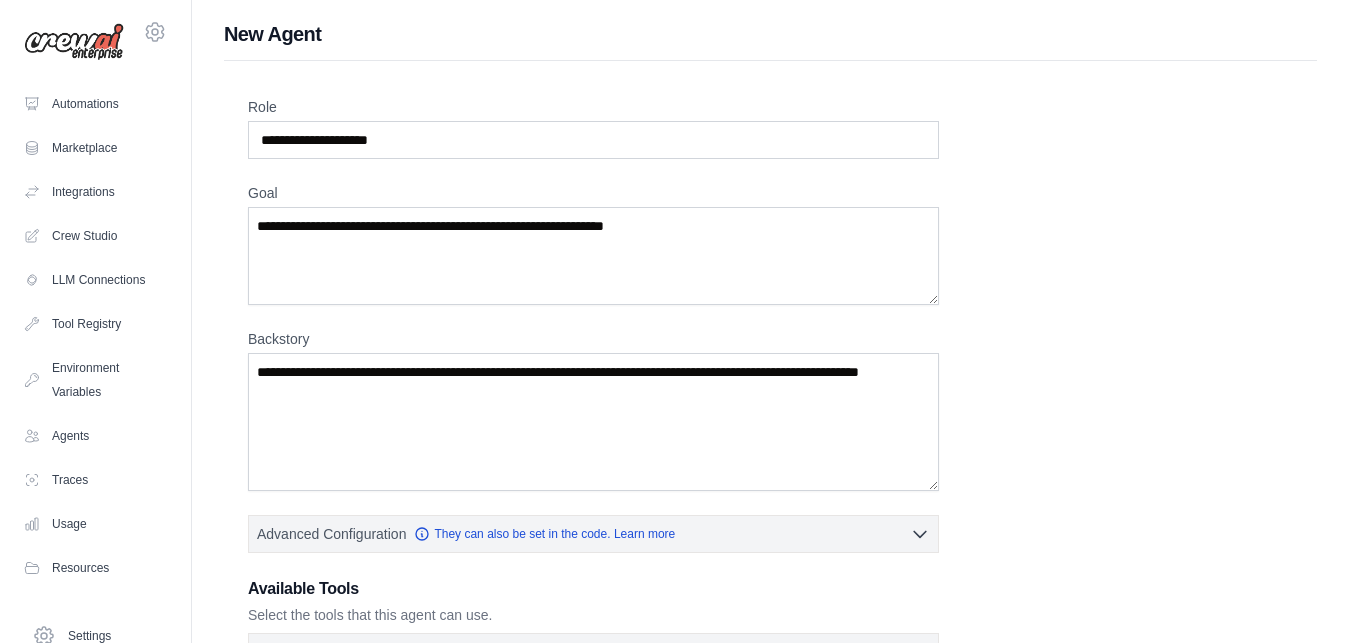 click on "**********" at bounding box center [770, 495] 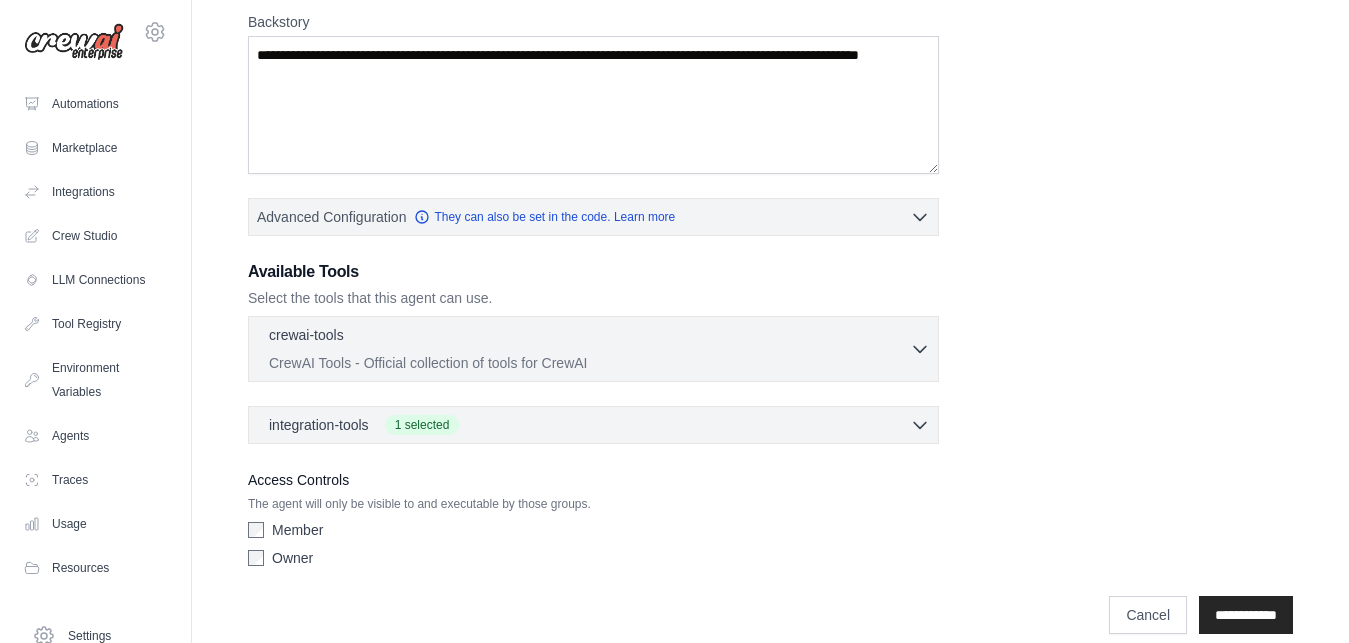 scroll, scrollTop: 340, scrollLeft: 0, axis: vertical 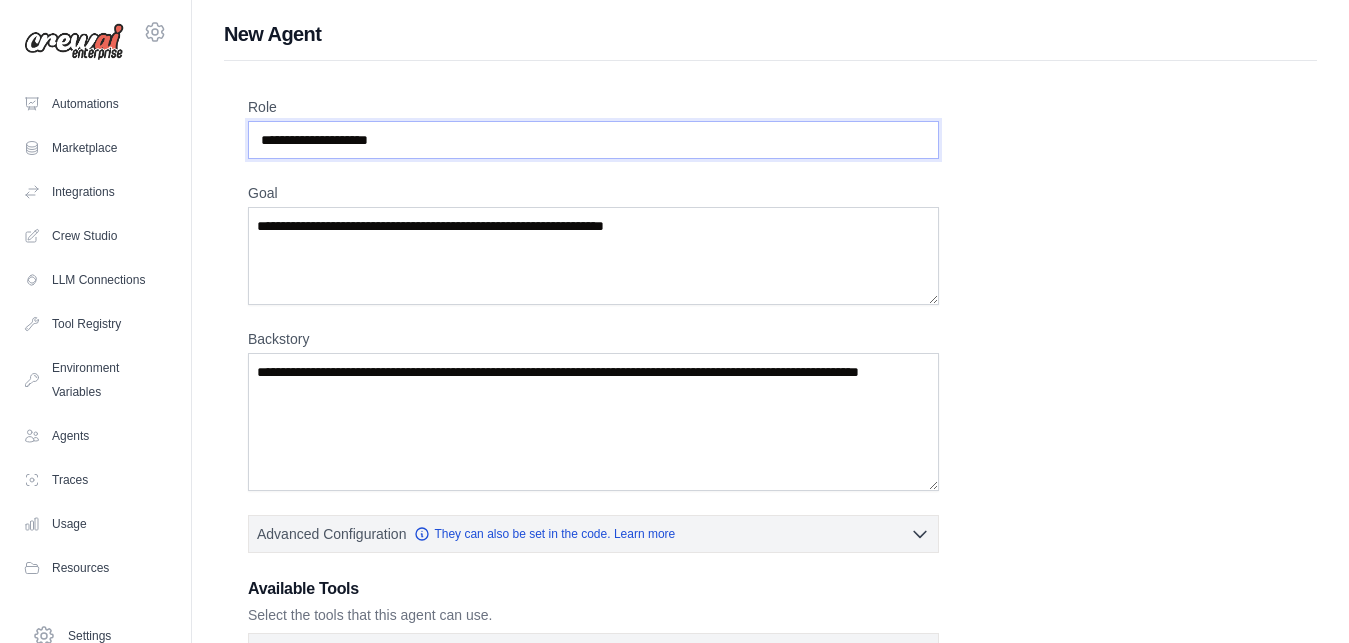 click on "**********" at bounding box center [593, 140] 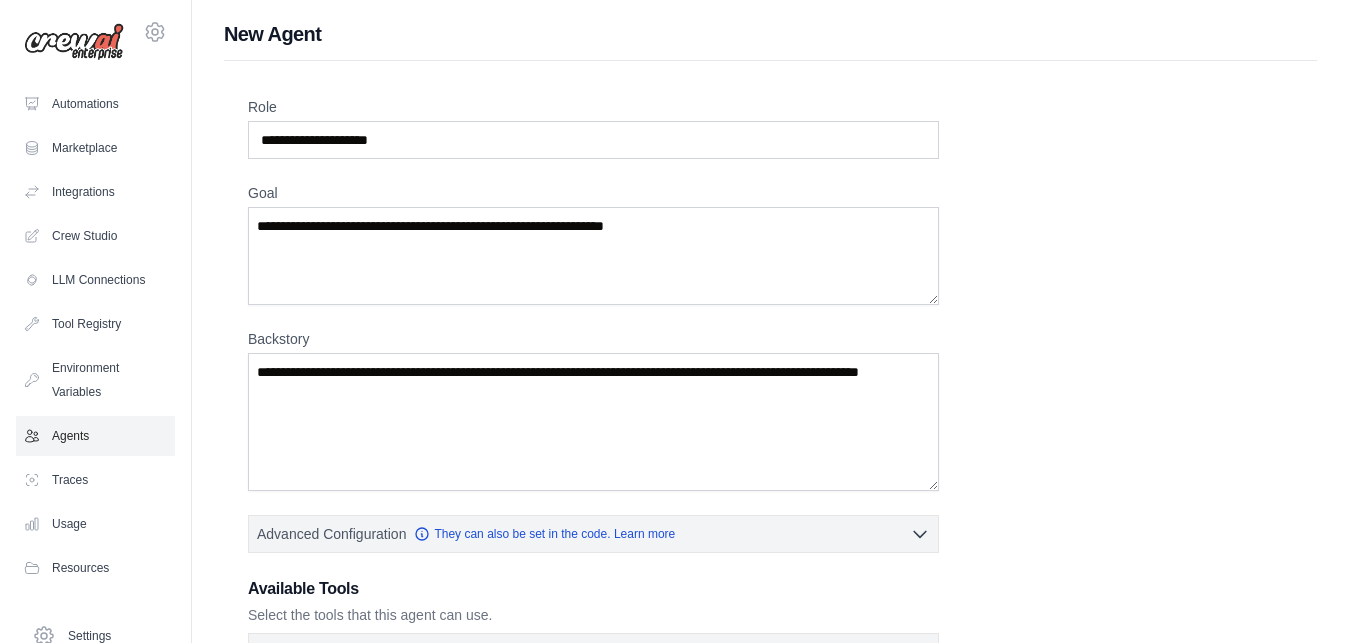 click on "Agents" at bounding box center (95, 436) 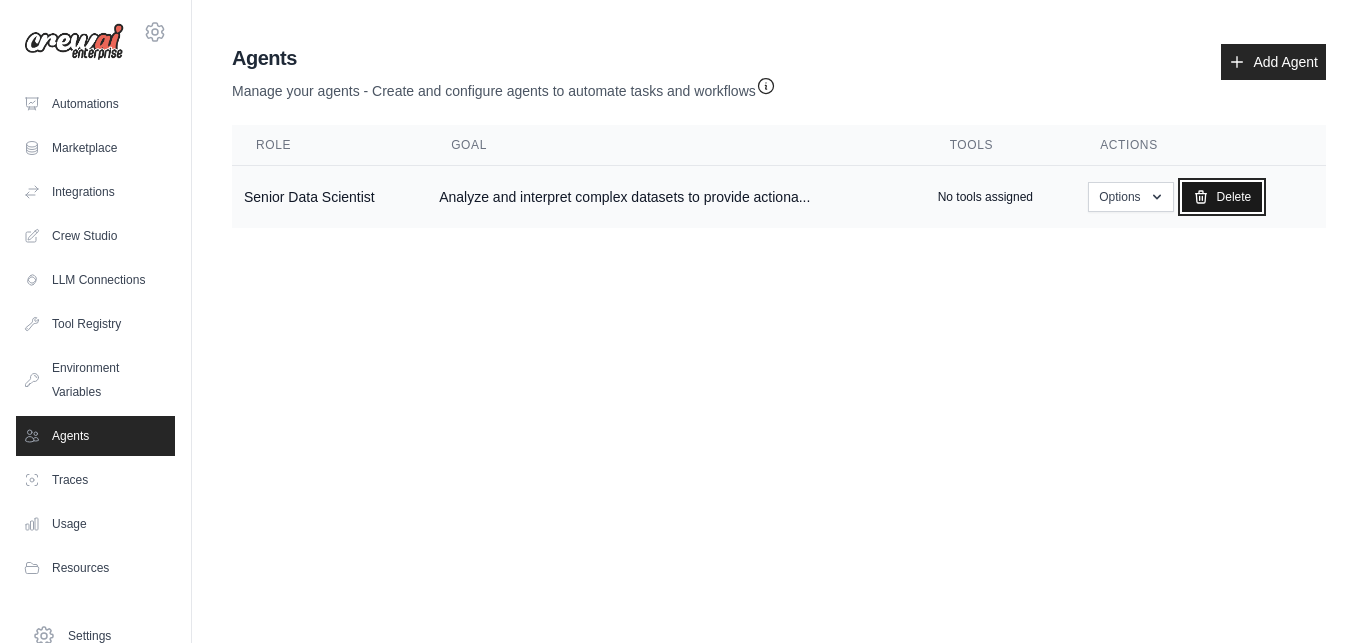 click on "Delete" at bounding box center (1222, 197) 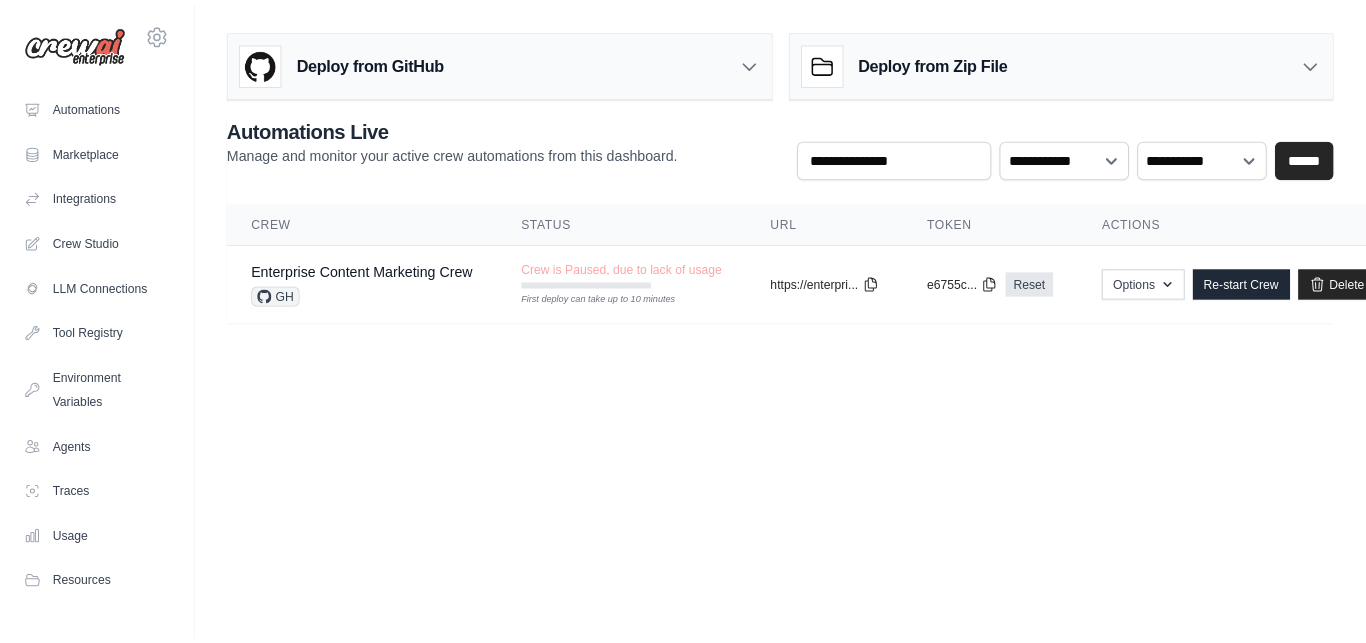 scroll, scrollTop: 0, scrollLeft: 0, axis: both 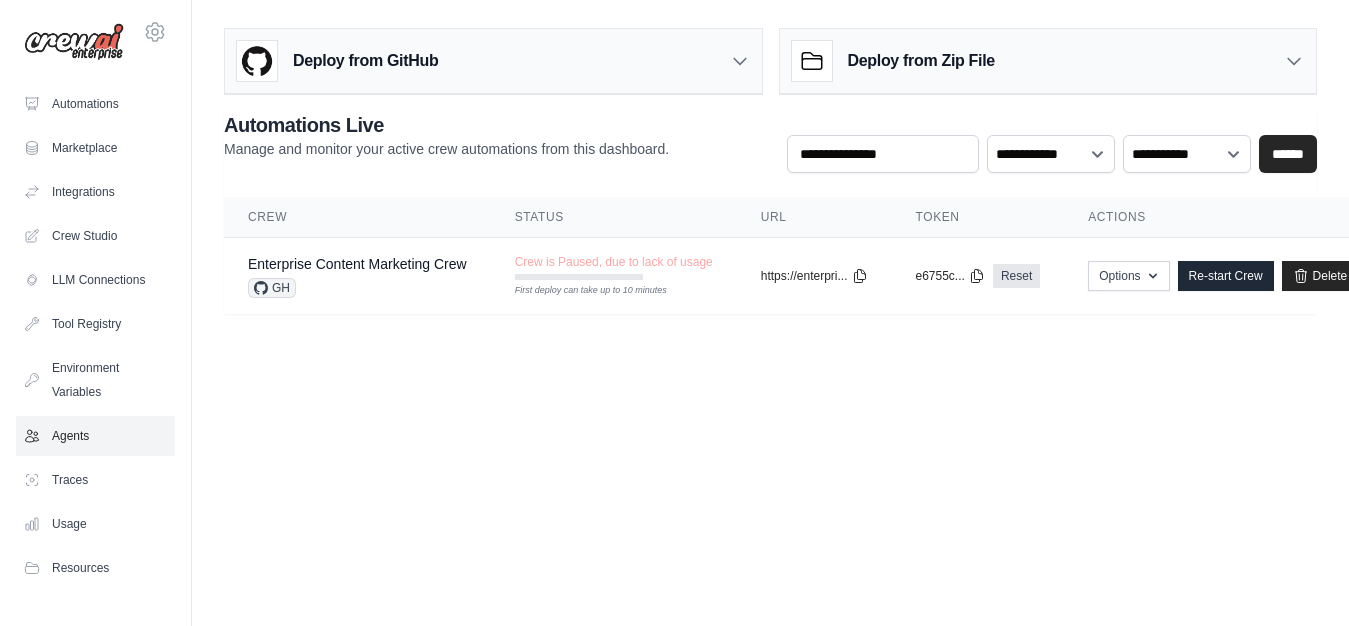 click on "Agents" at bounding box center (95, 436) 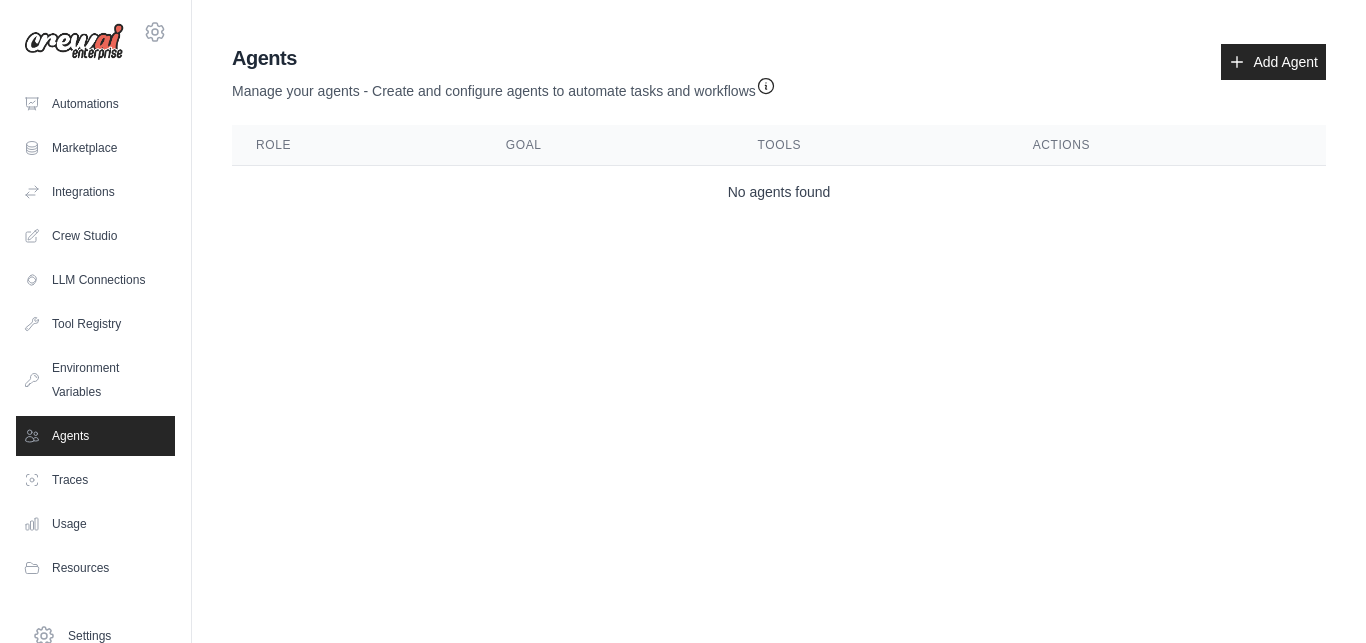 click on "Agents" at bounding box center [95, 436] 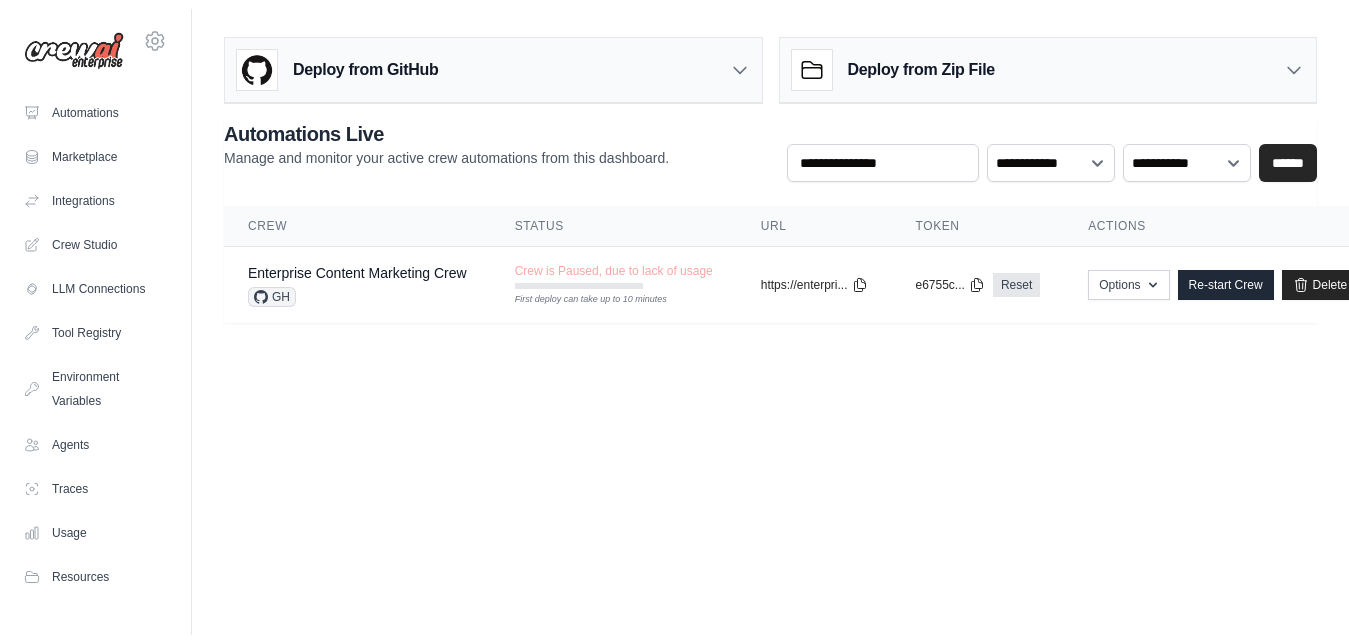 scroll, scrollTop: 0, scrollLeft: 0, axis: both 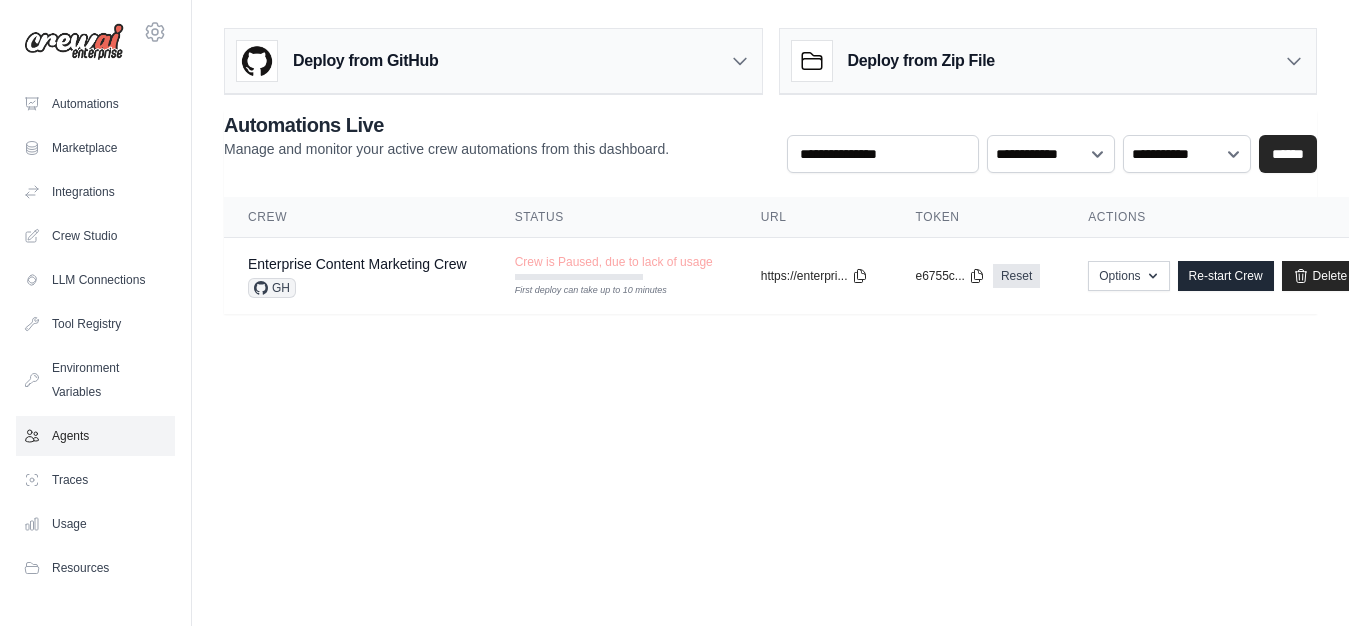 click on "Agents" at bounding box center (95, 436) 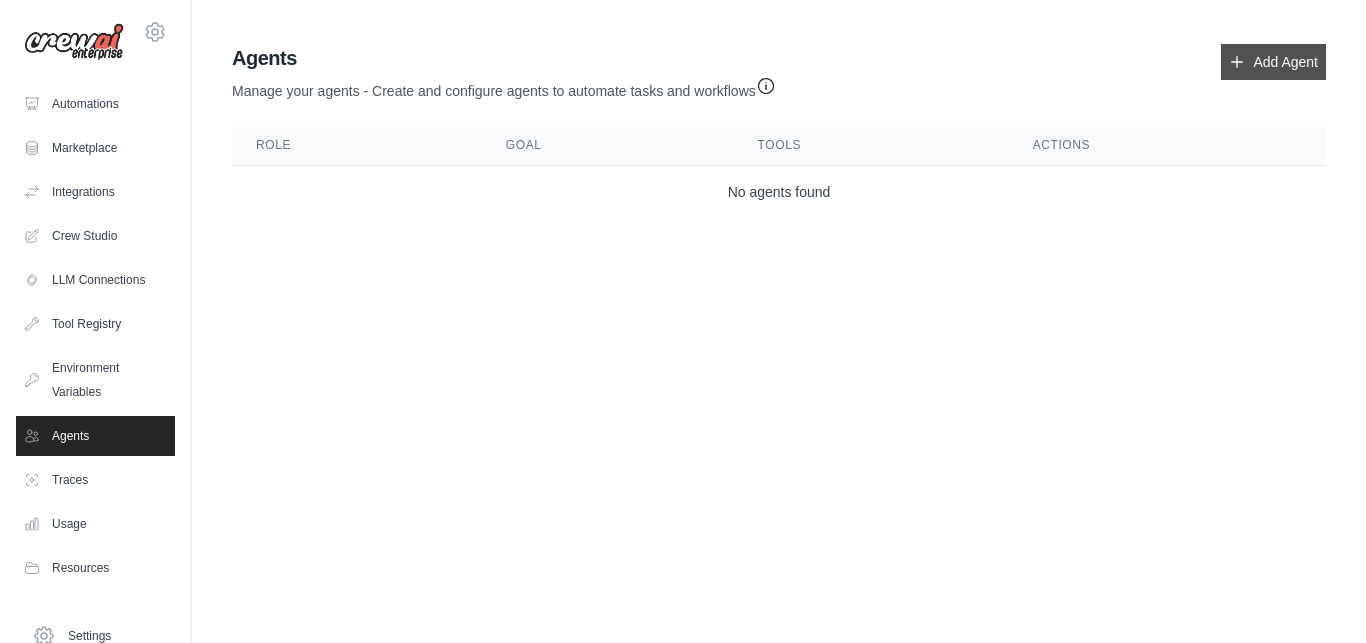 click on "Add Agent" at bounding box center [1273, 62] 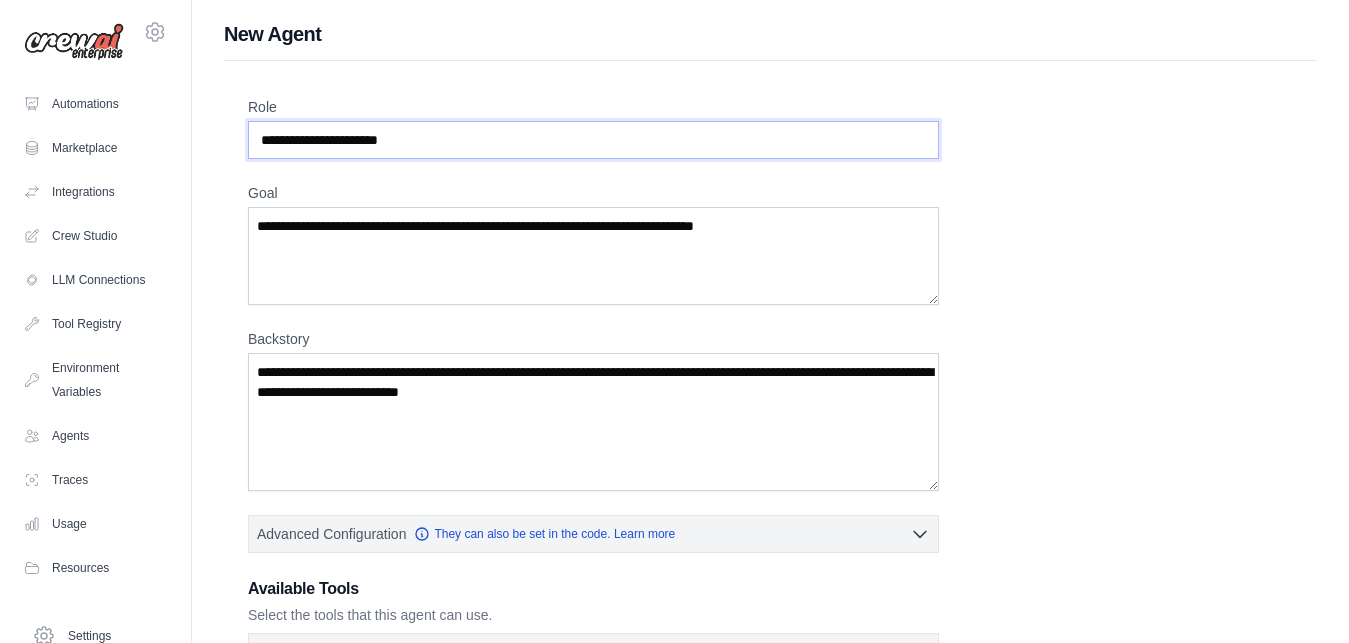 click on "Role" at bounding box center [593, 140] 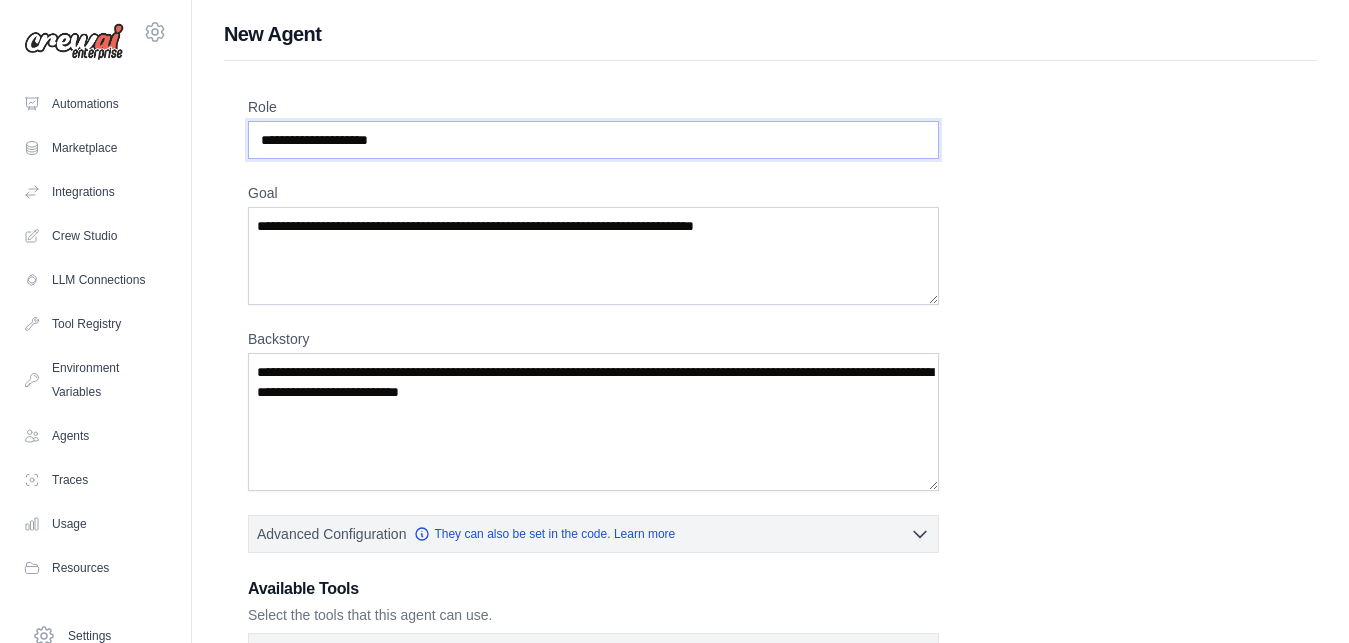 type on "**********" 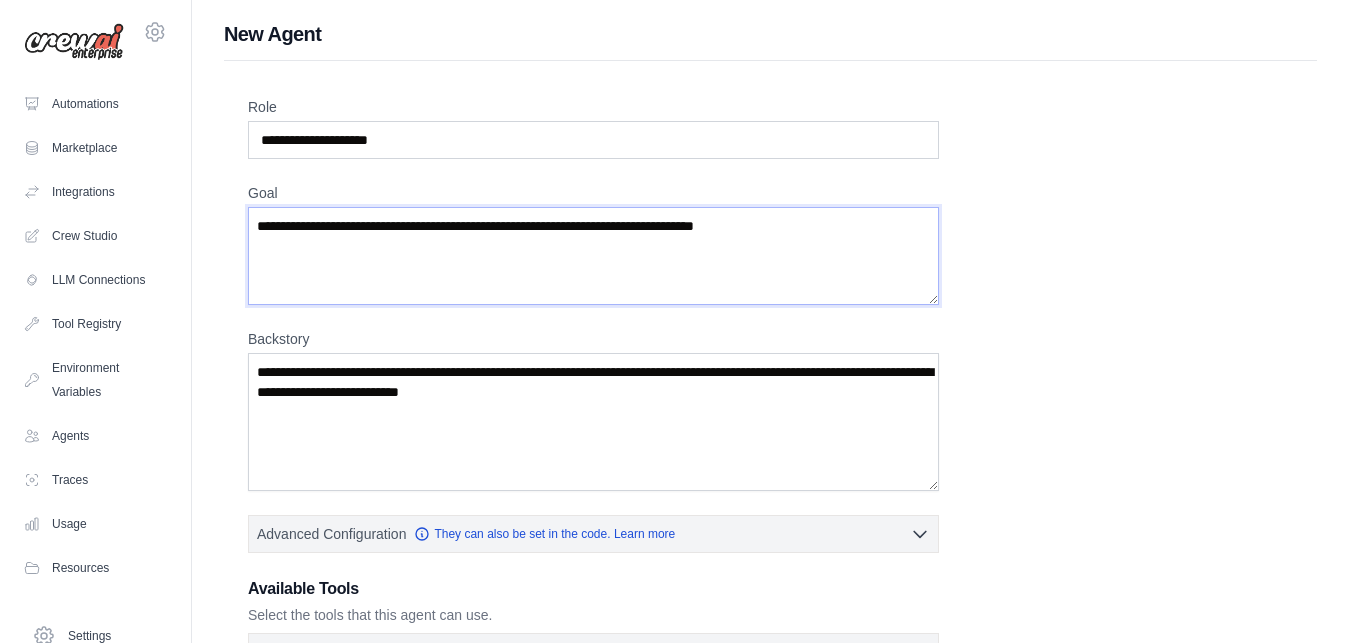 click on "Goal" at bounding box center (593, 256) 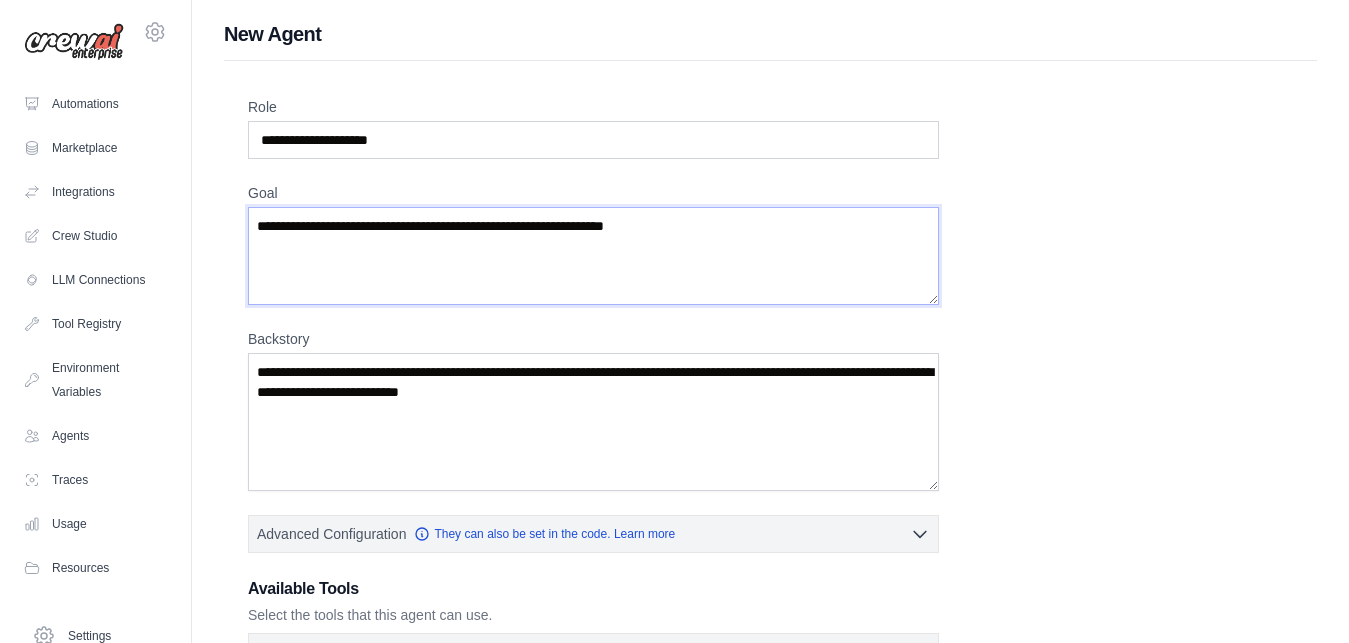 type on "**********" 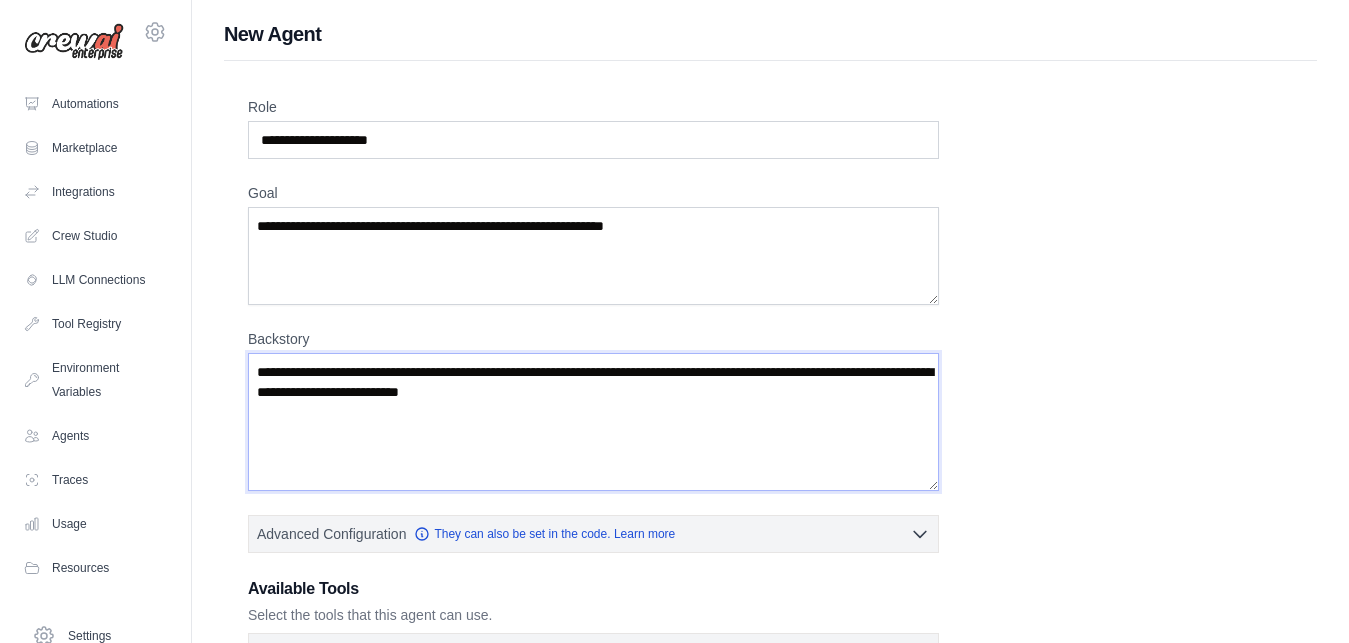 click on "Backstory" at bounding box center (593, 422) 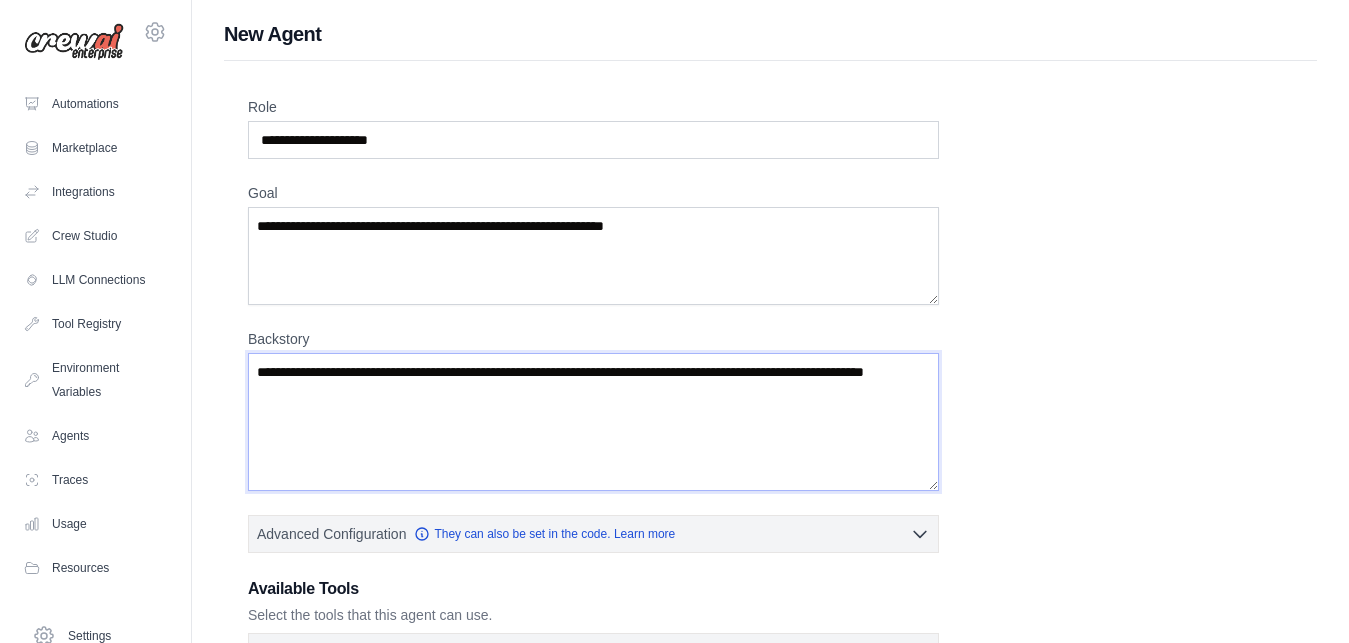type on "**********" 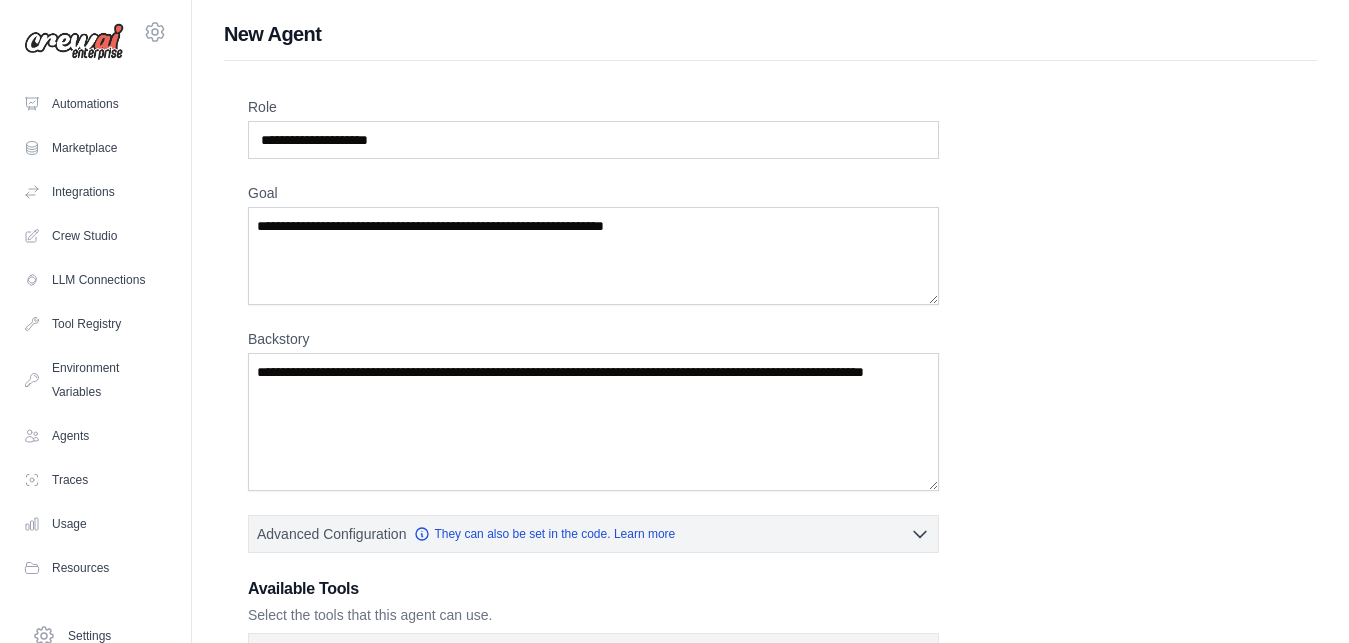 click on "**********" at bounding box center (770, 495) 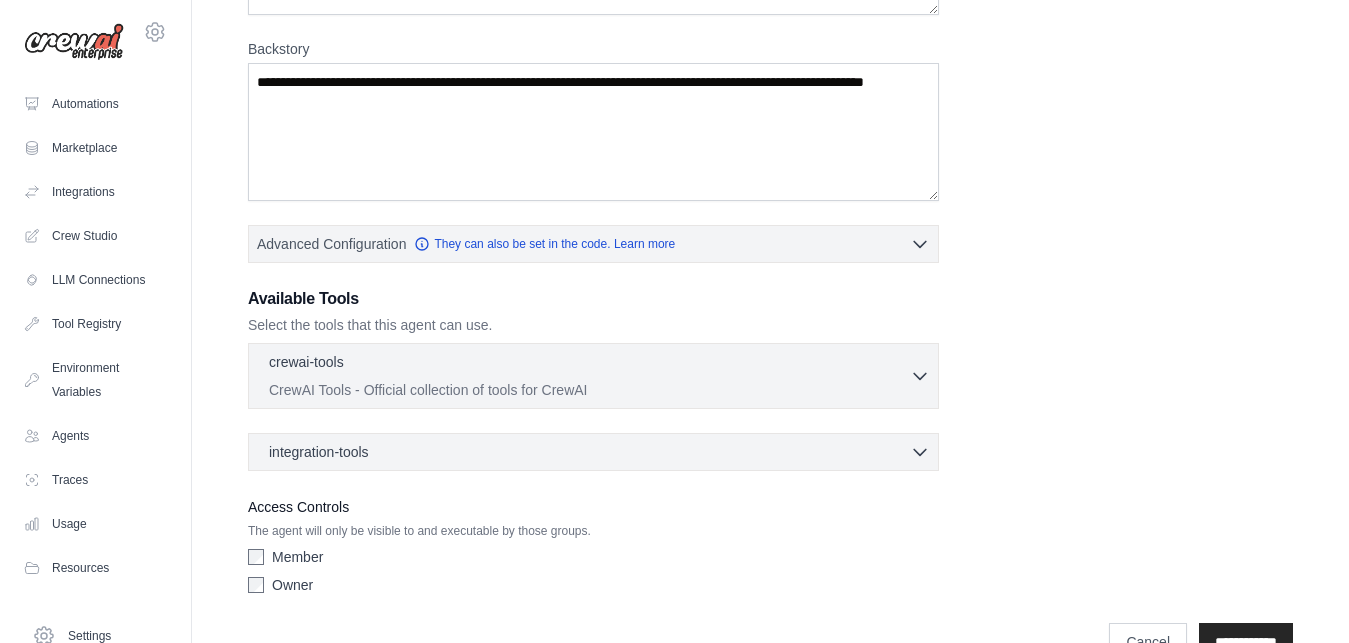 scroll, scrollTop: 340, scrollLeft: 0, axis: vertical 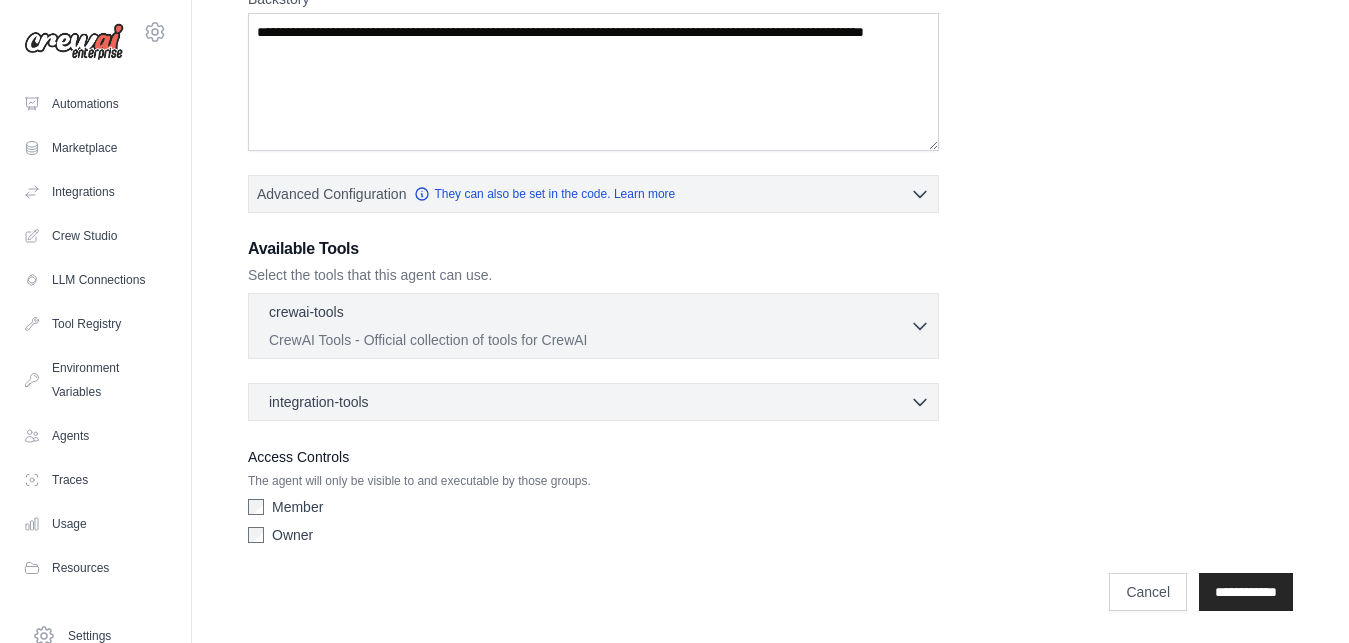 click 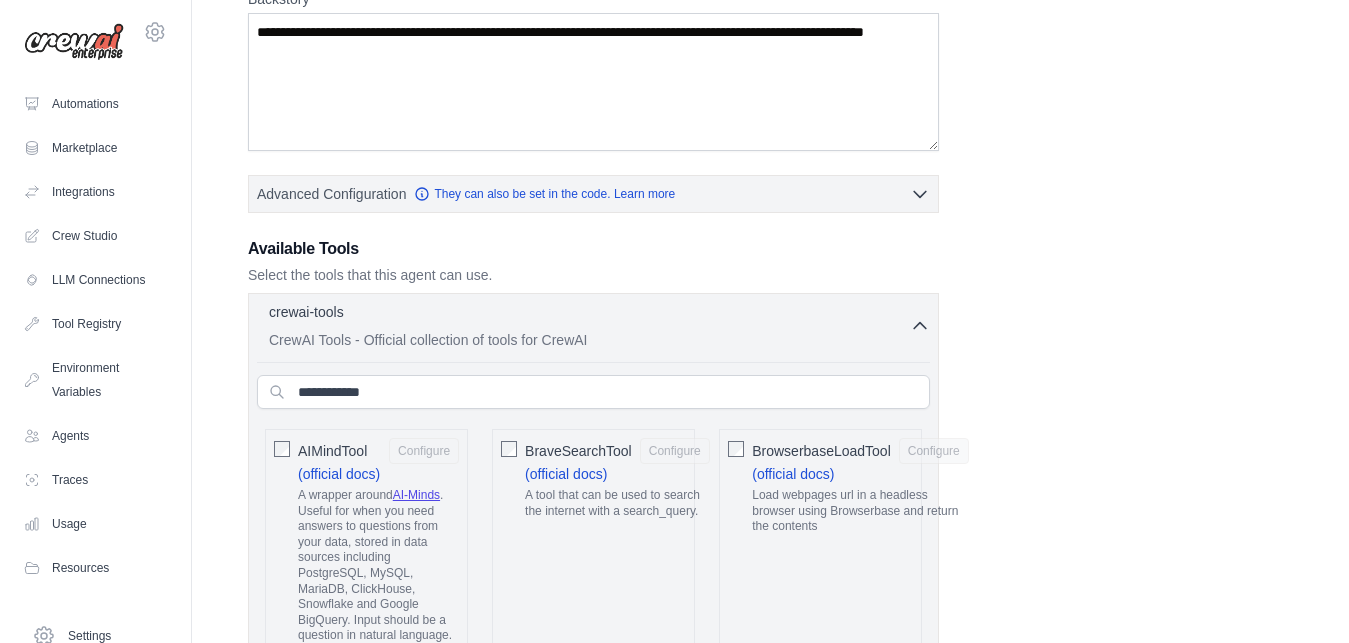 click on "**********" at bounding box center [770, 2105] 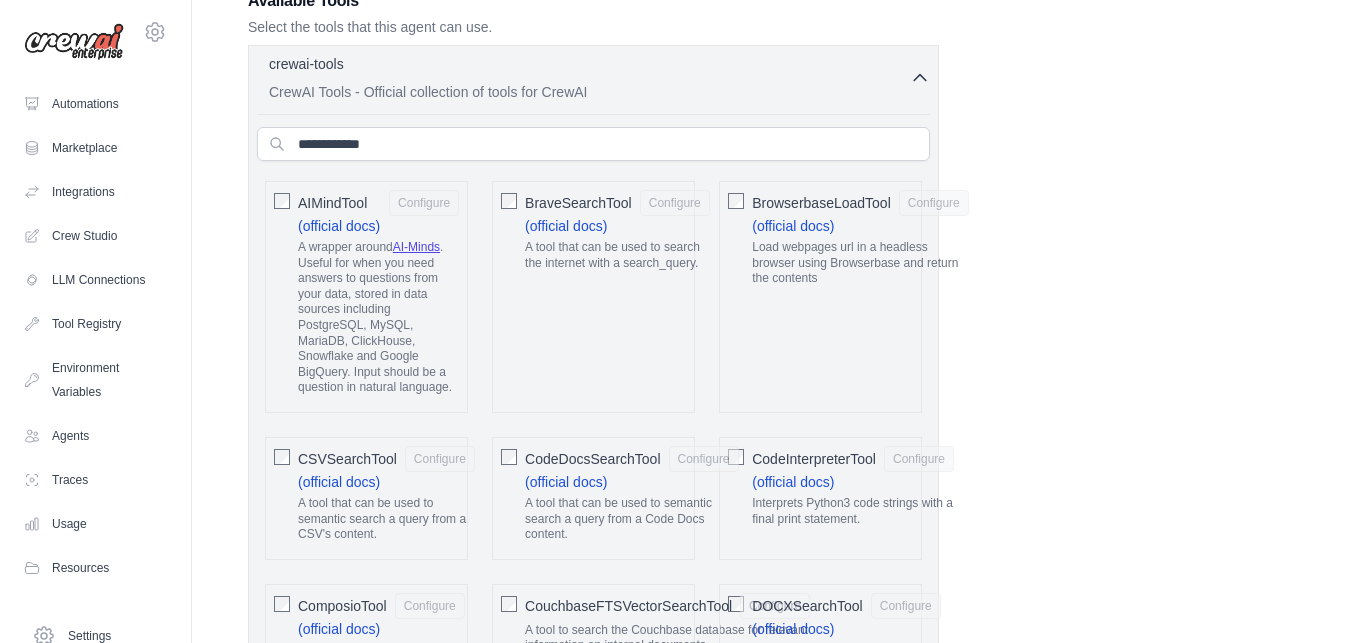 scroll, scrollTop: 595, scrollLeft: 0, axis: vertical 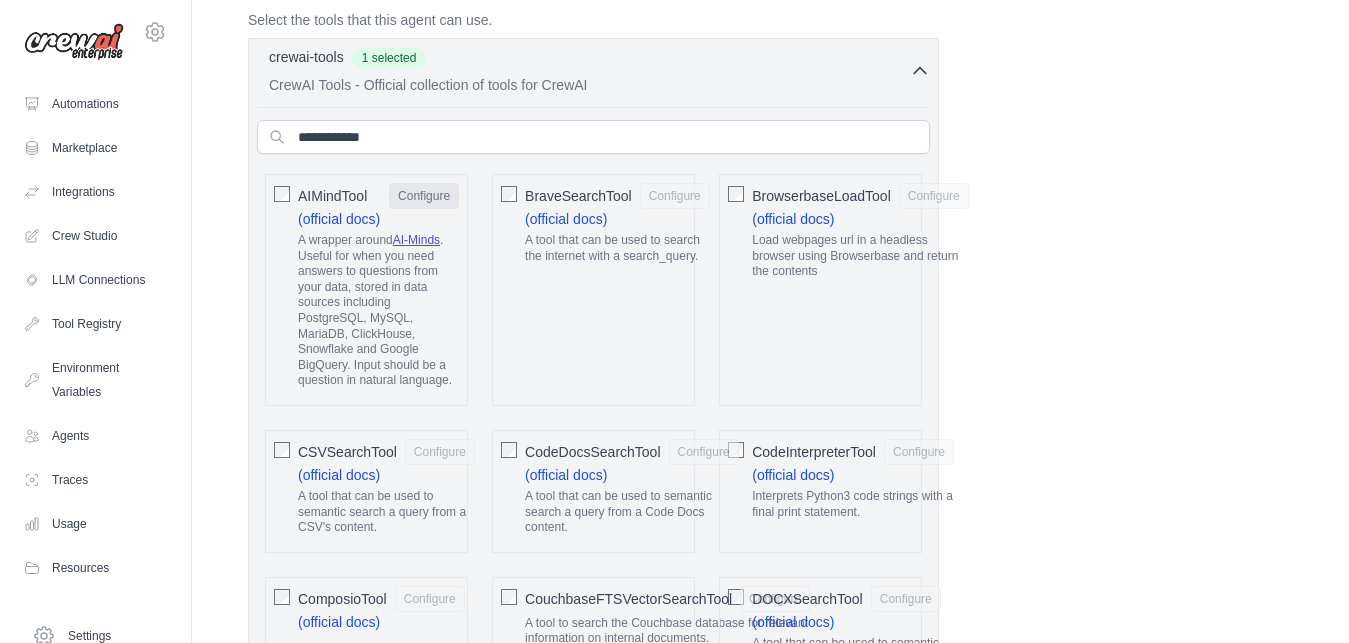 click on "Configure" at bounding box center (424, 196) 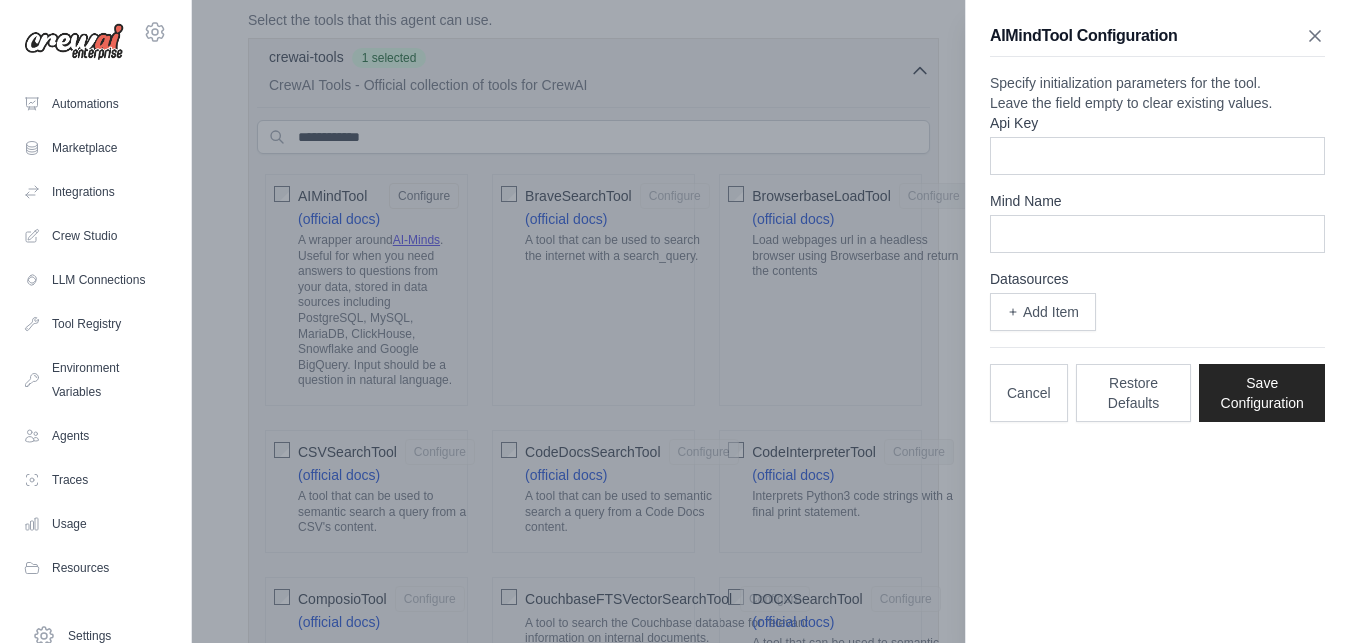 click 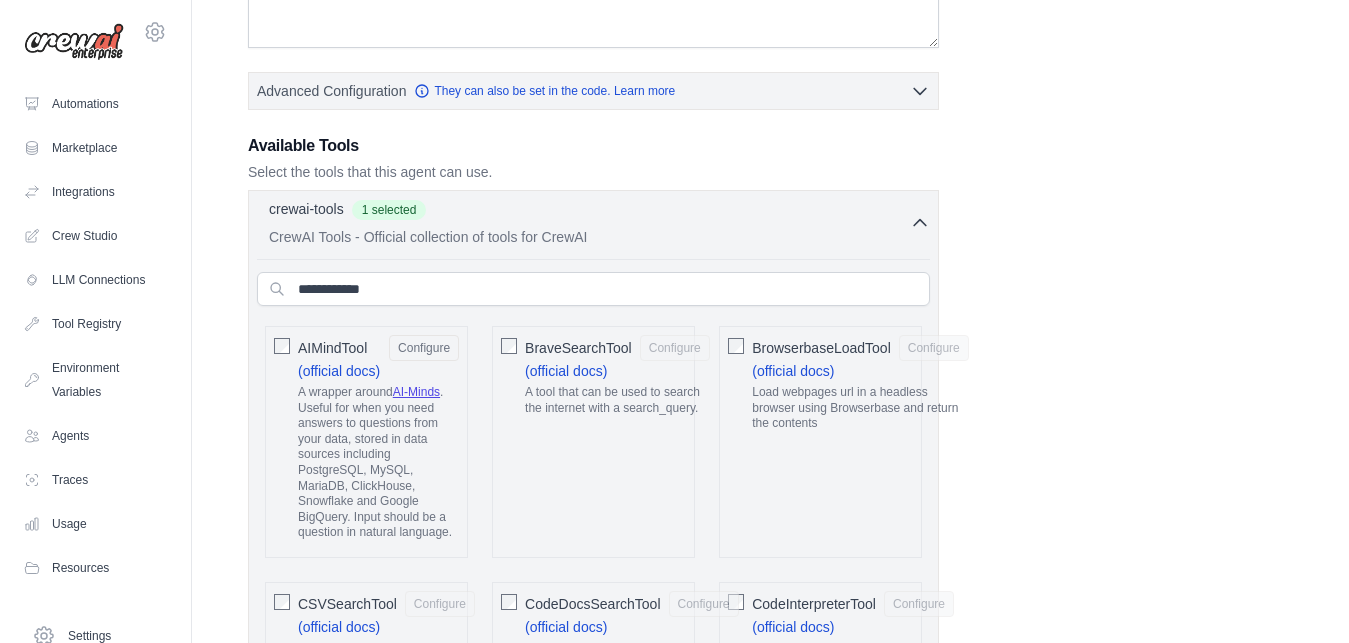 scroll, scrollTop: 427, scrollLeft: 0, axis: vertical 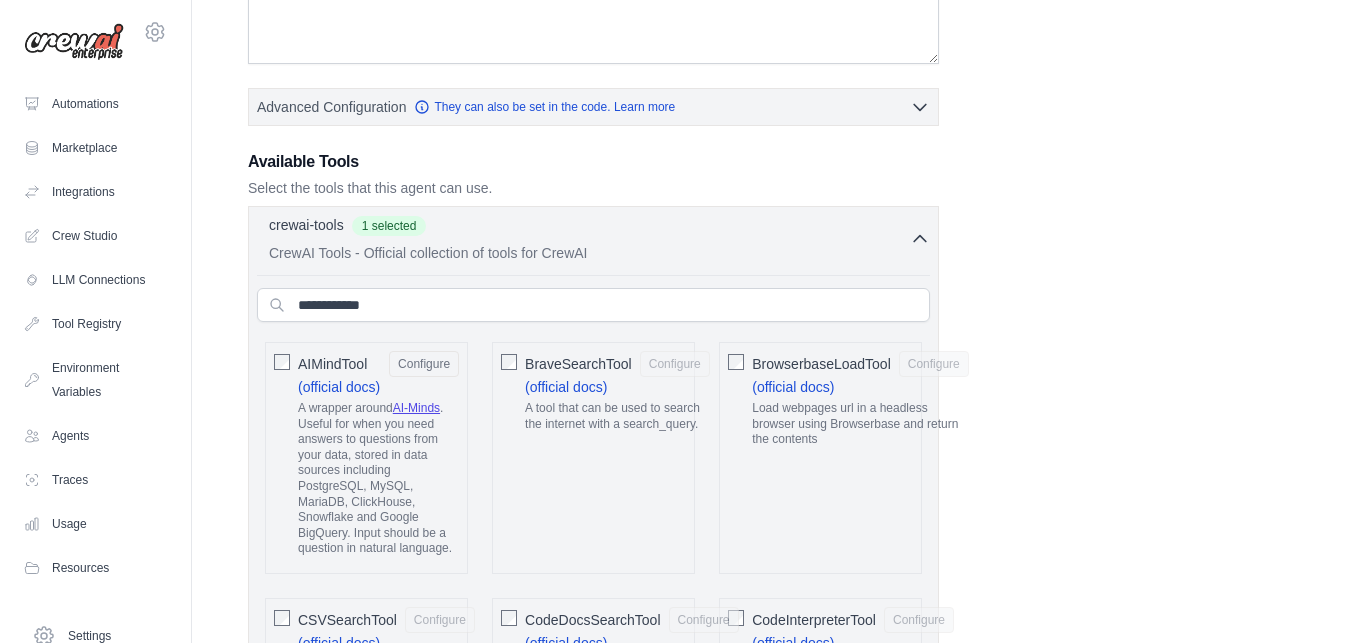click 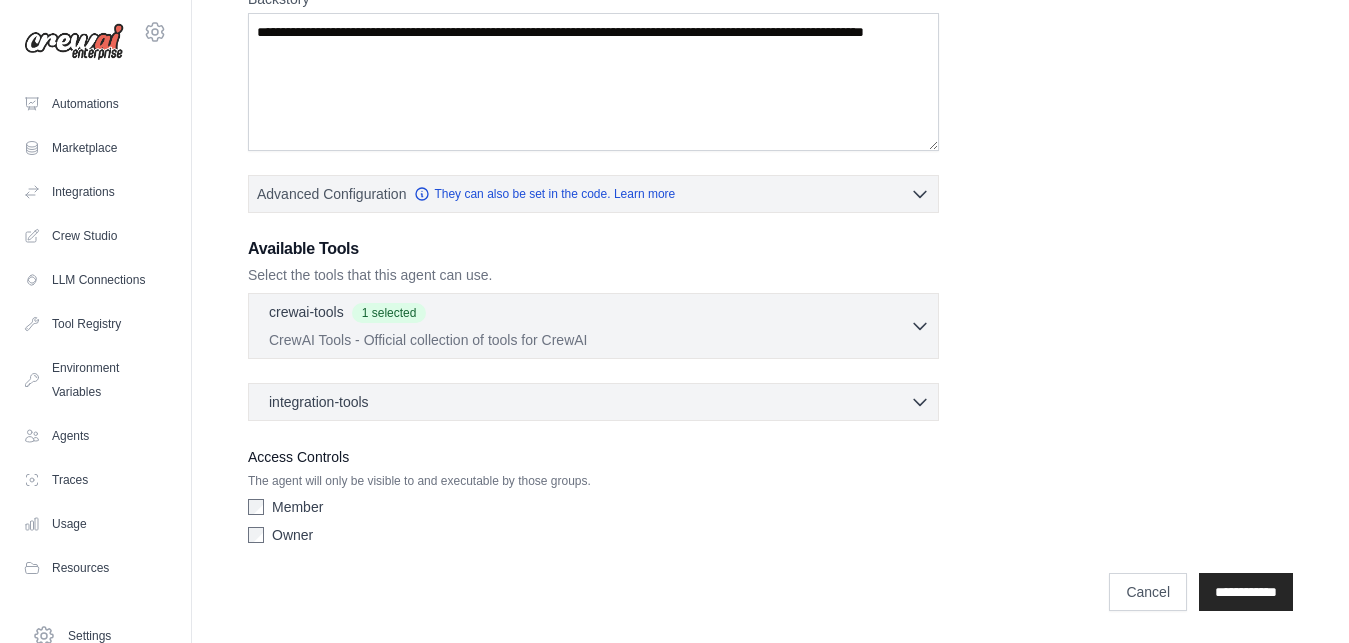 click on "integration-tools
0 selected" at bounding box center (323, 402) 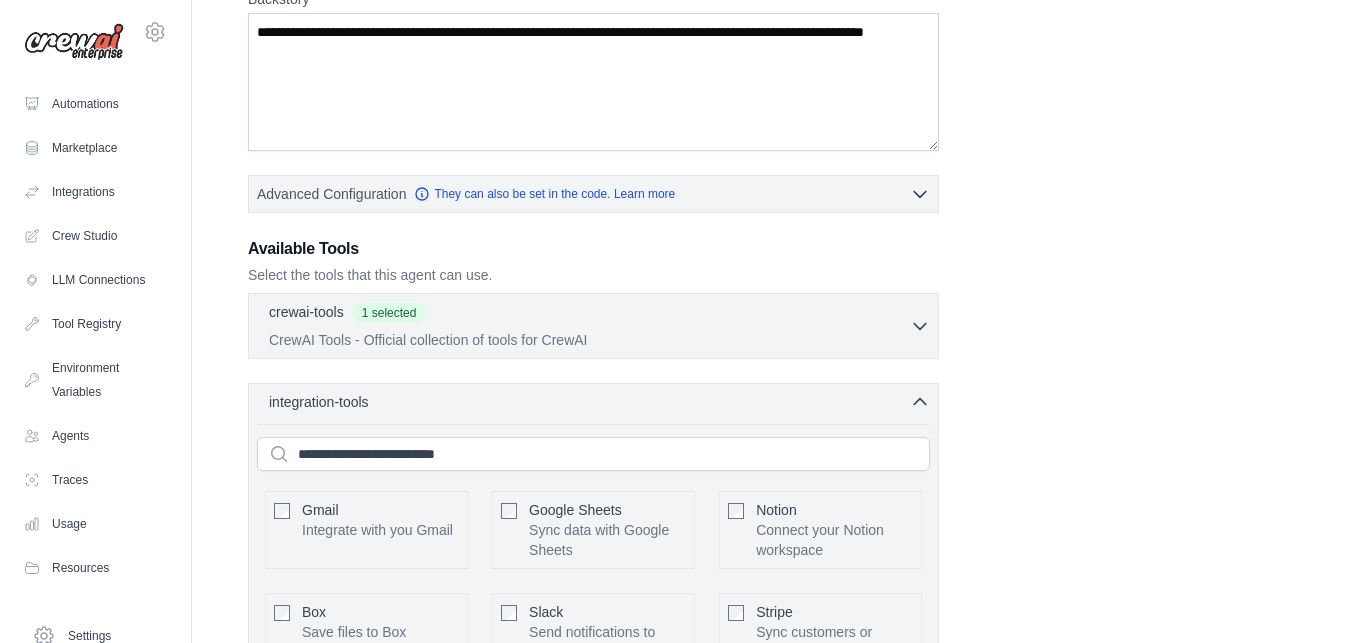 click on "**********" at bounding box center (770, 451) 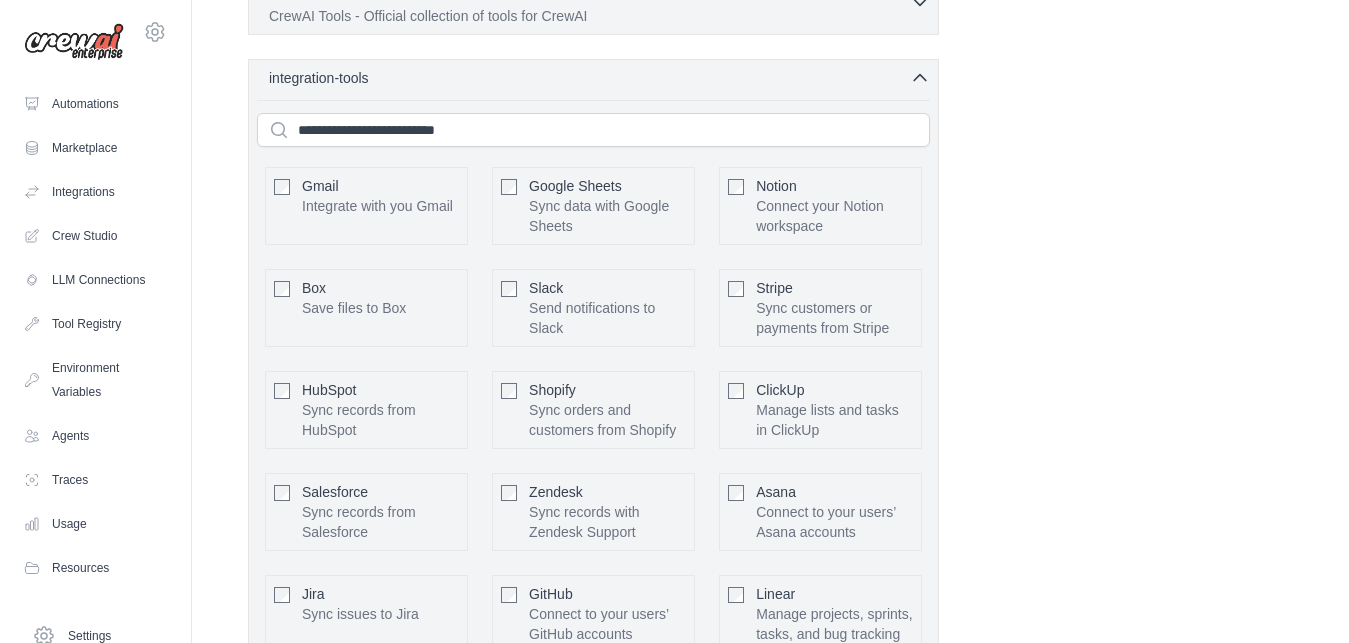 scroll, scrollTop: 697, scrollLeft: 0, axis: vertical 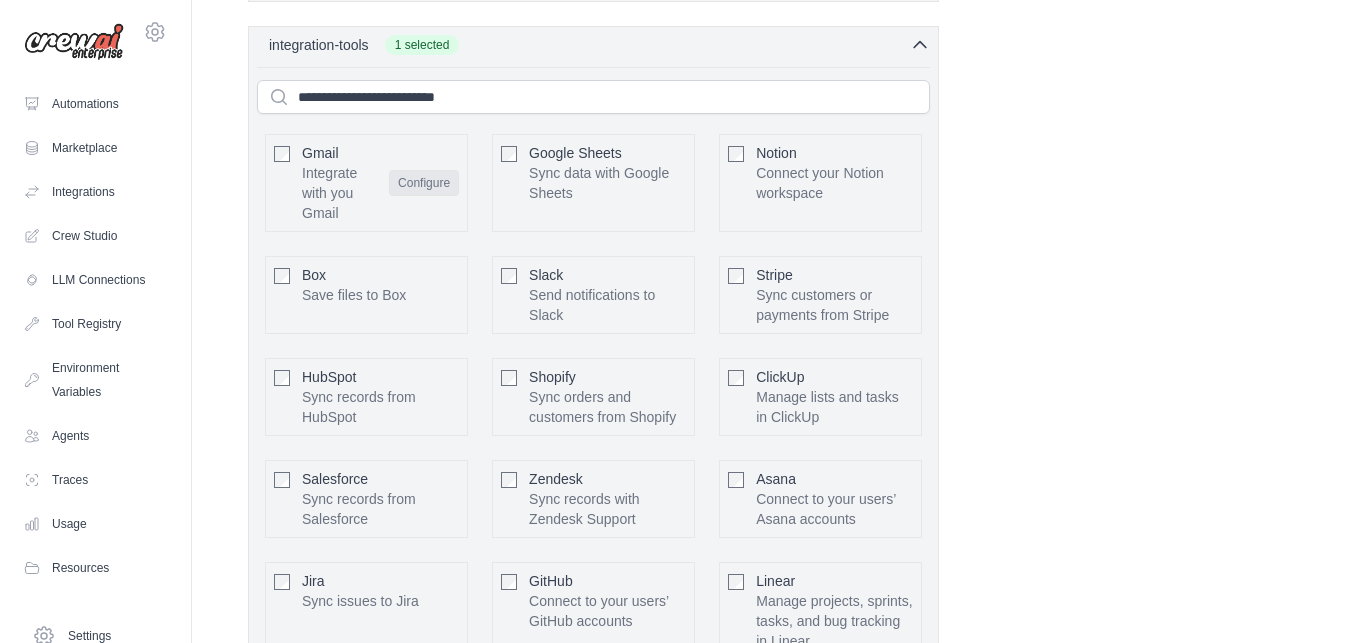 click on "Configure" at bounding box center [424, 183] 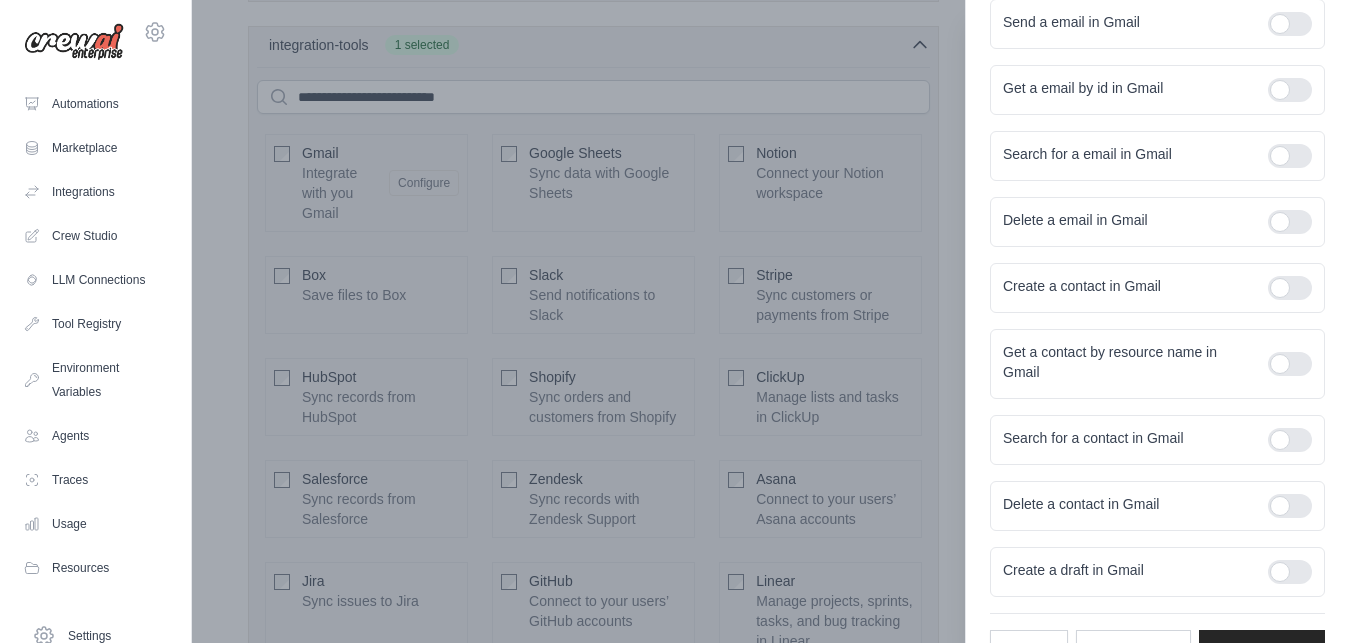 scroll, scrollTop: 356, scrollLeft: 0, axis: vertical 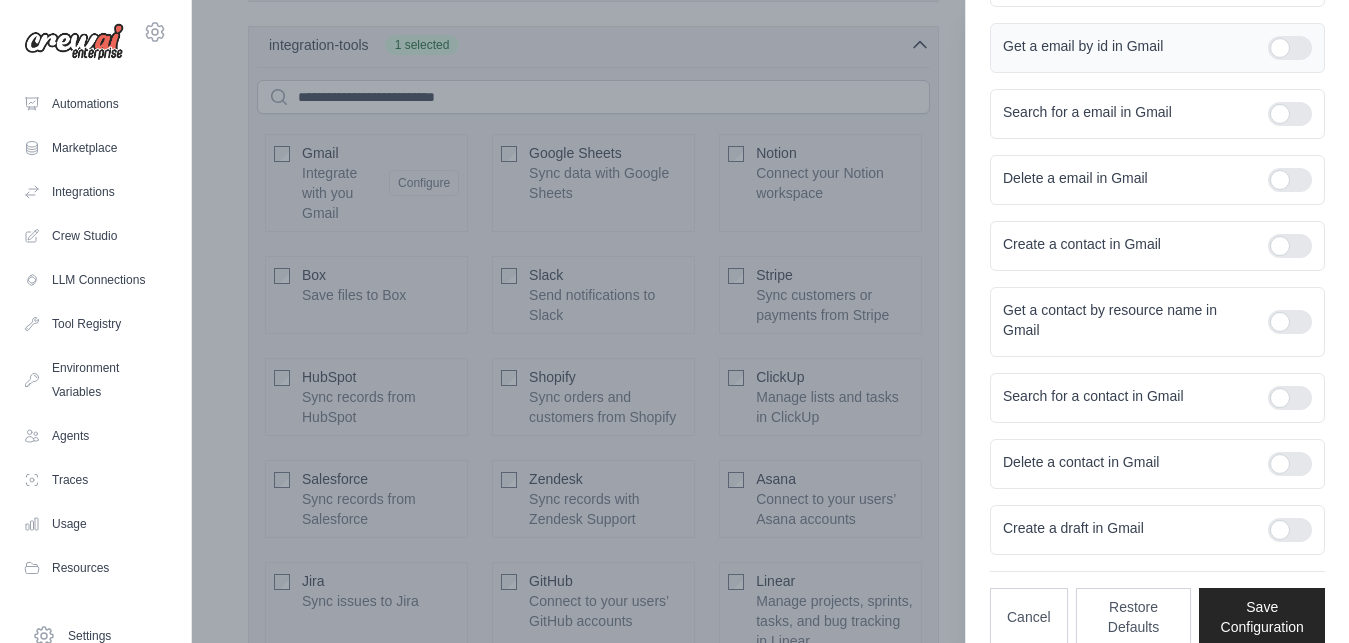 click at bounding box center (1290, 48) 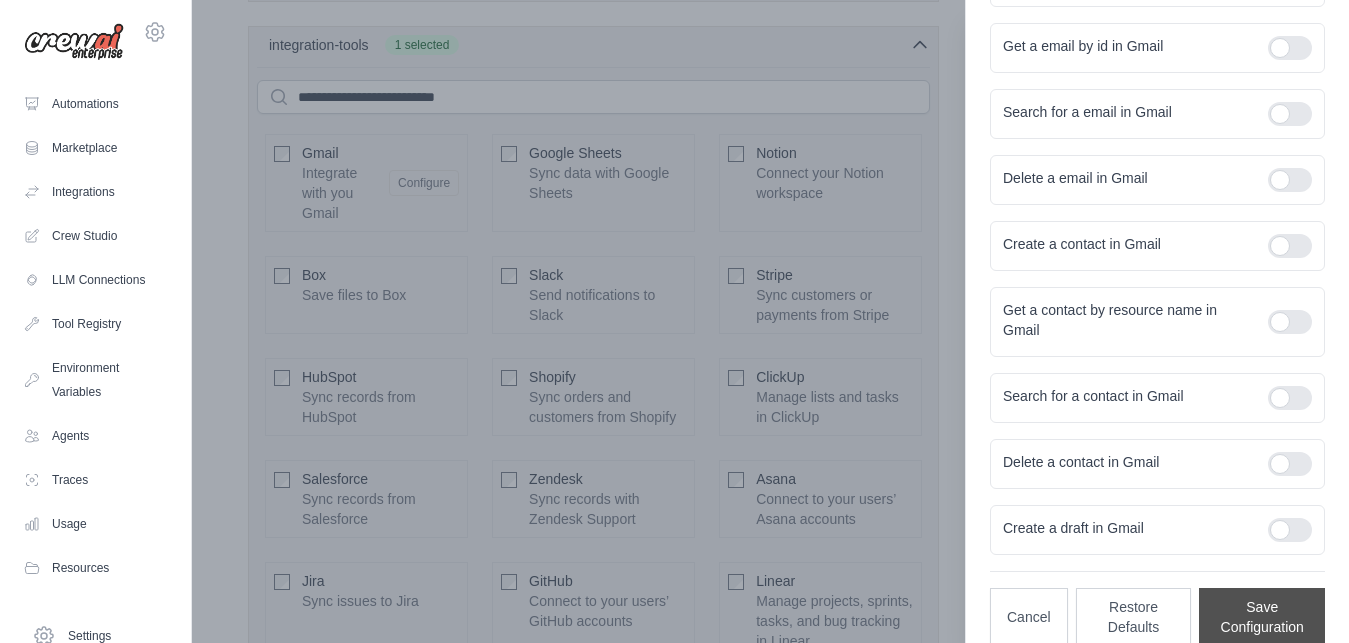 click on "Save Configuration" at bounding box center [1262, 617] 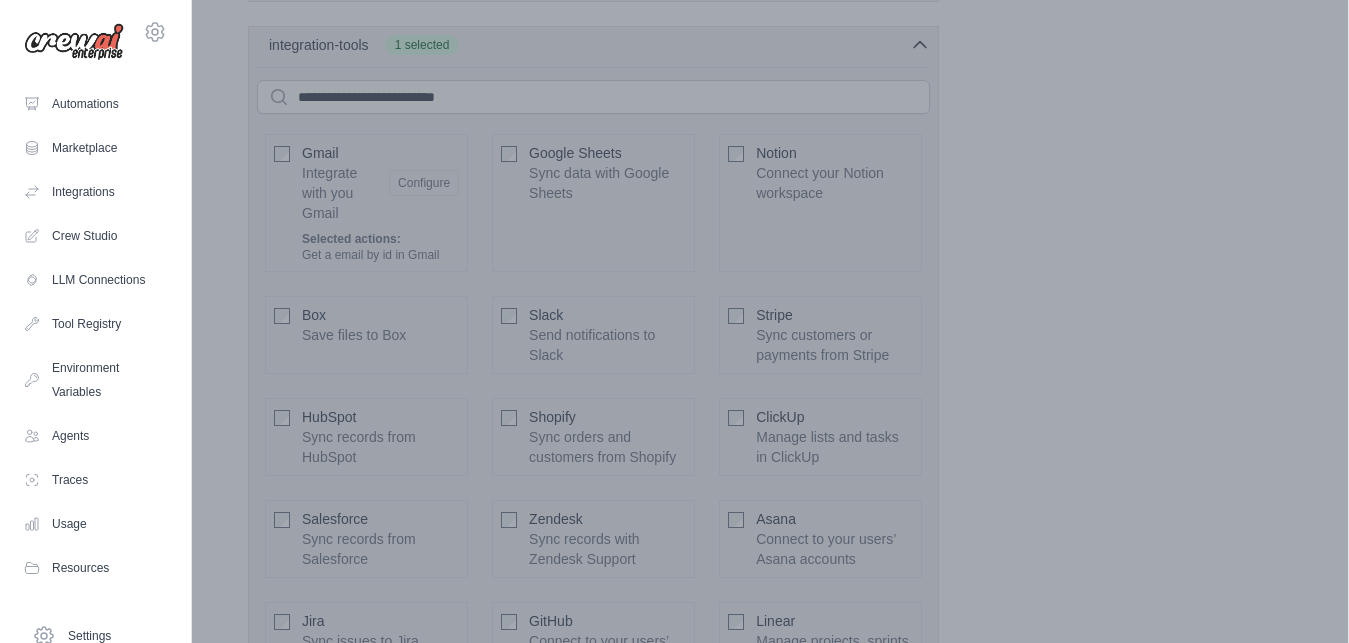 scroll, scrollTop: 1560, scrollLeft: 0, axis: vertical 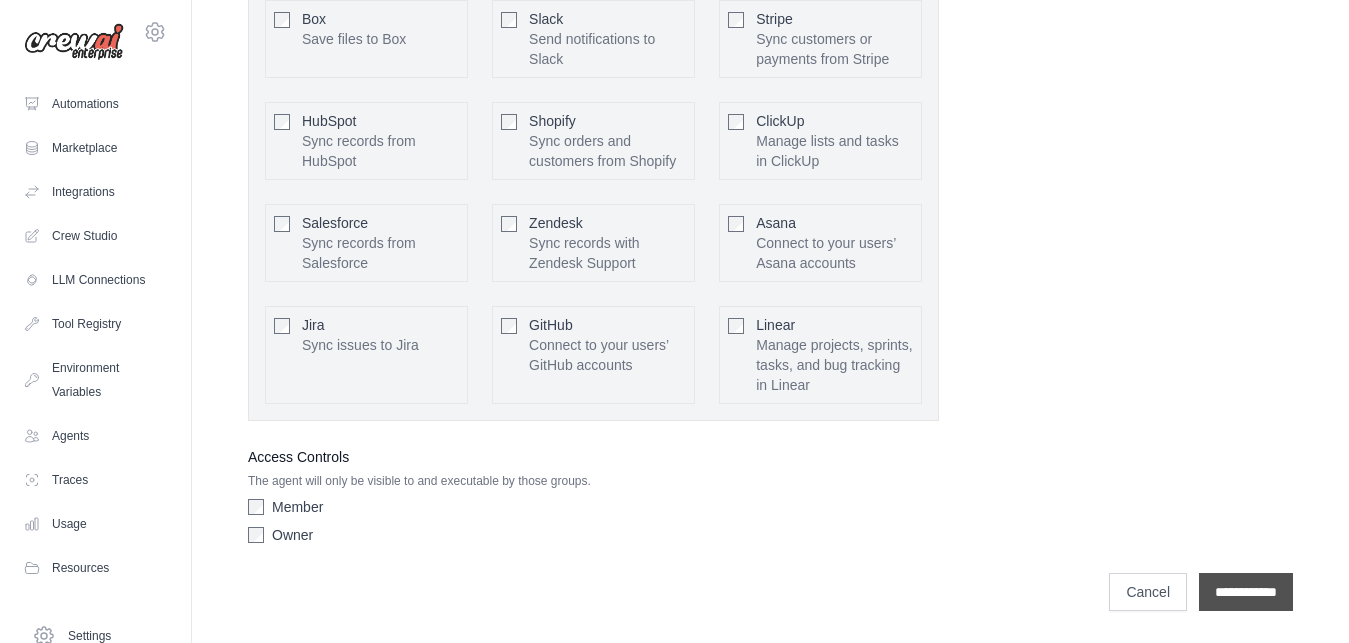 click on "**********" at bounding box center [1246, 592] 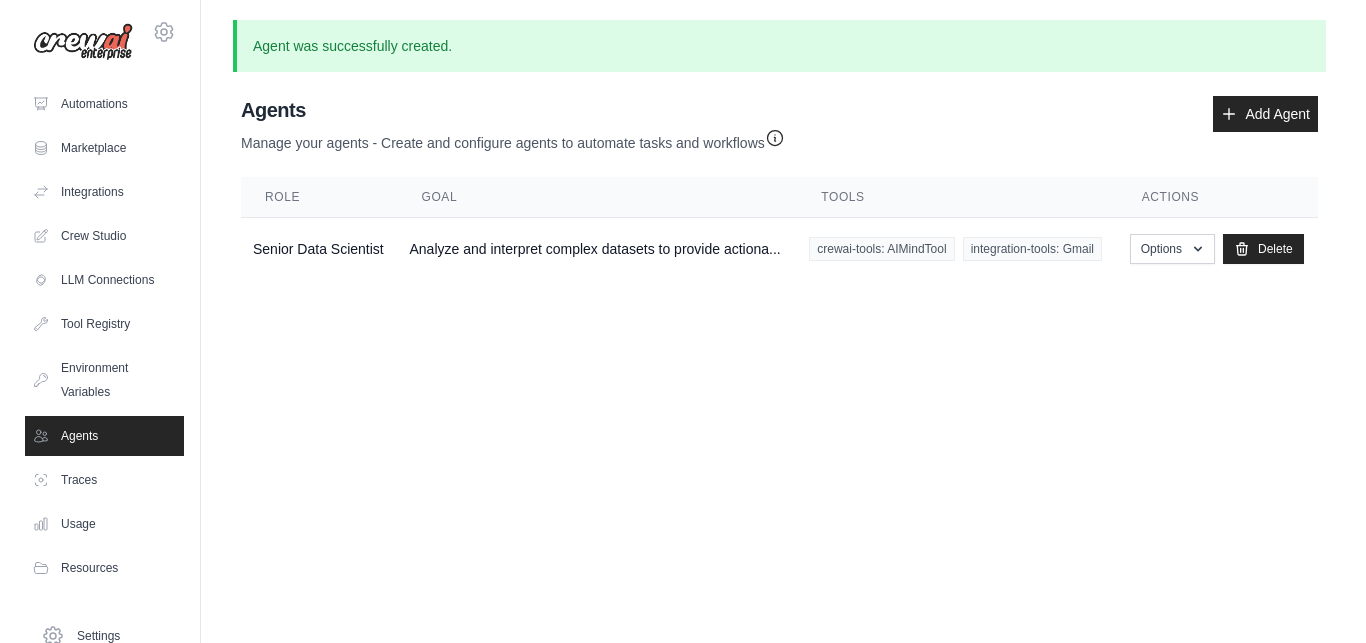 scroll, scrollTop: 0, scrollLeft: 0, axis: both 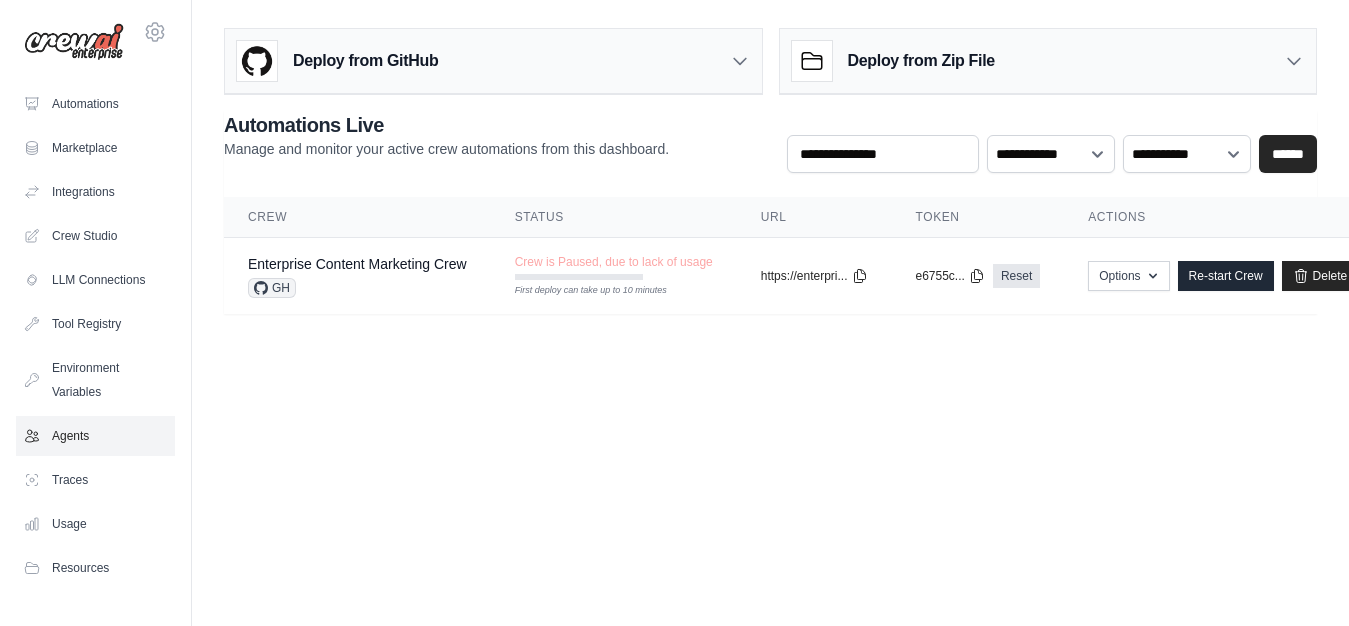 click on "Agents" at bounding box center [95, 436] 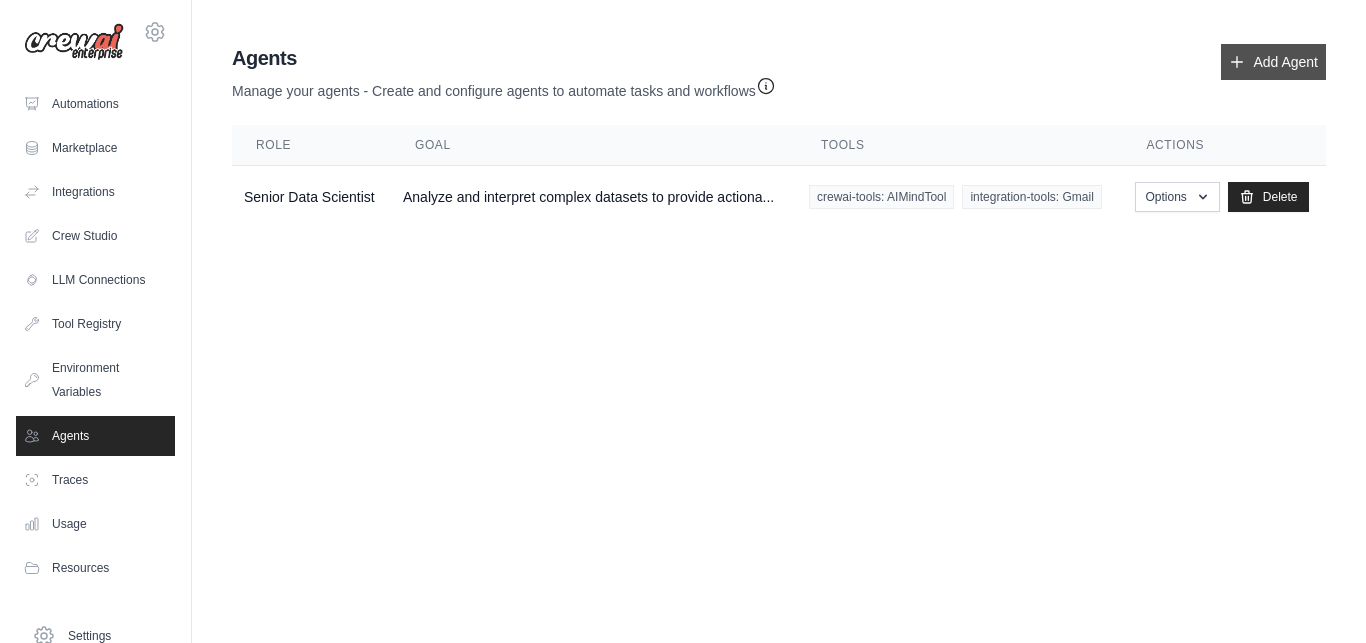 click on "Add Agent" at bounding box center (1273, 62) 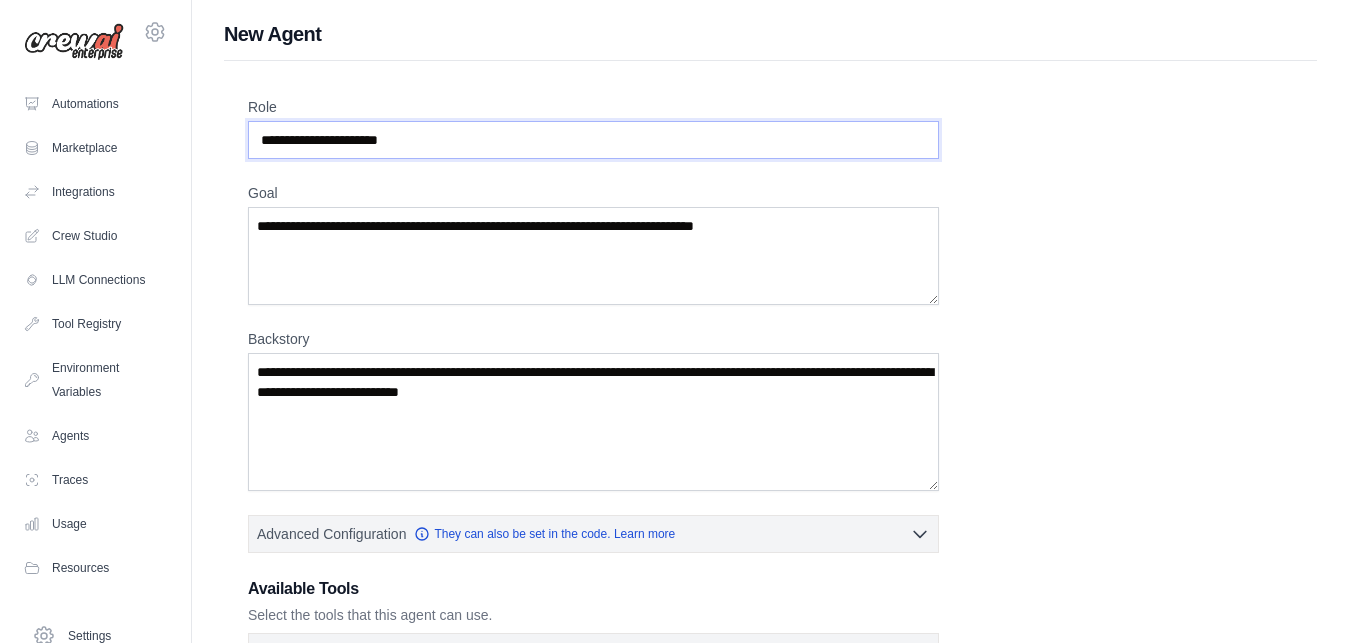 click on "Role" at bounding box center (593, 140) 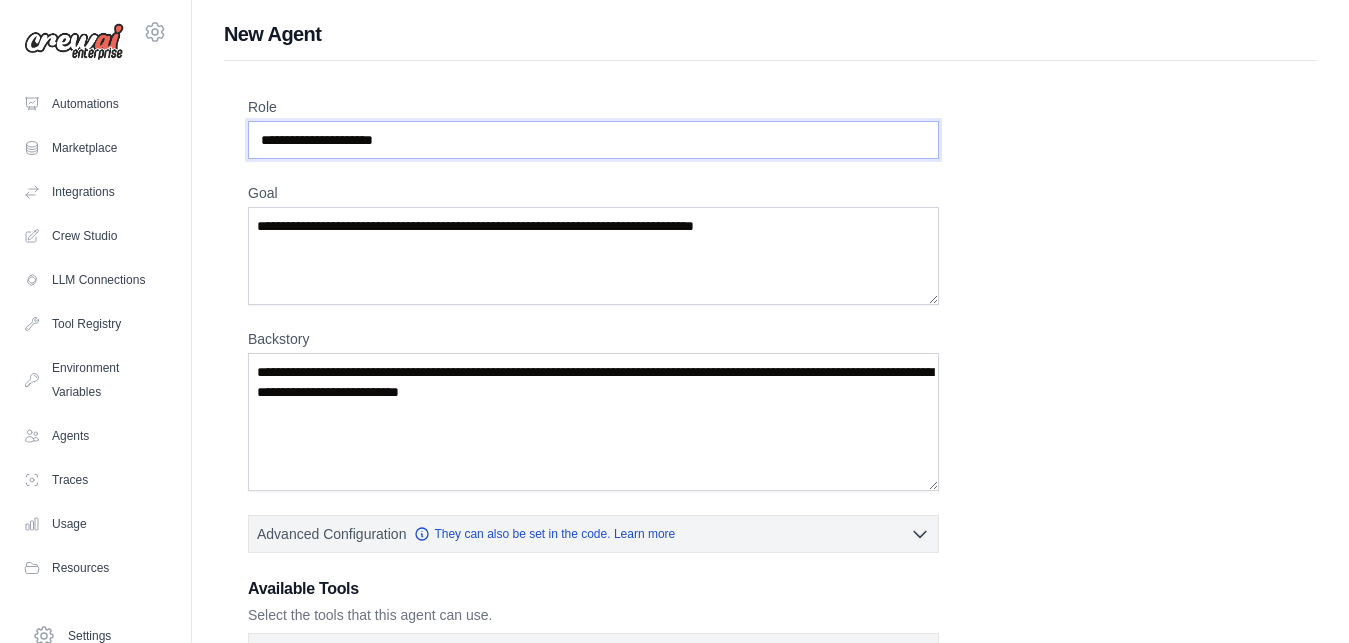 type on "**********" 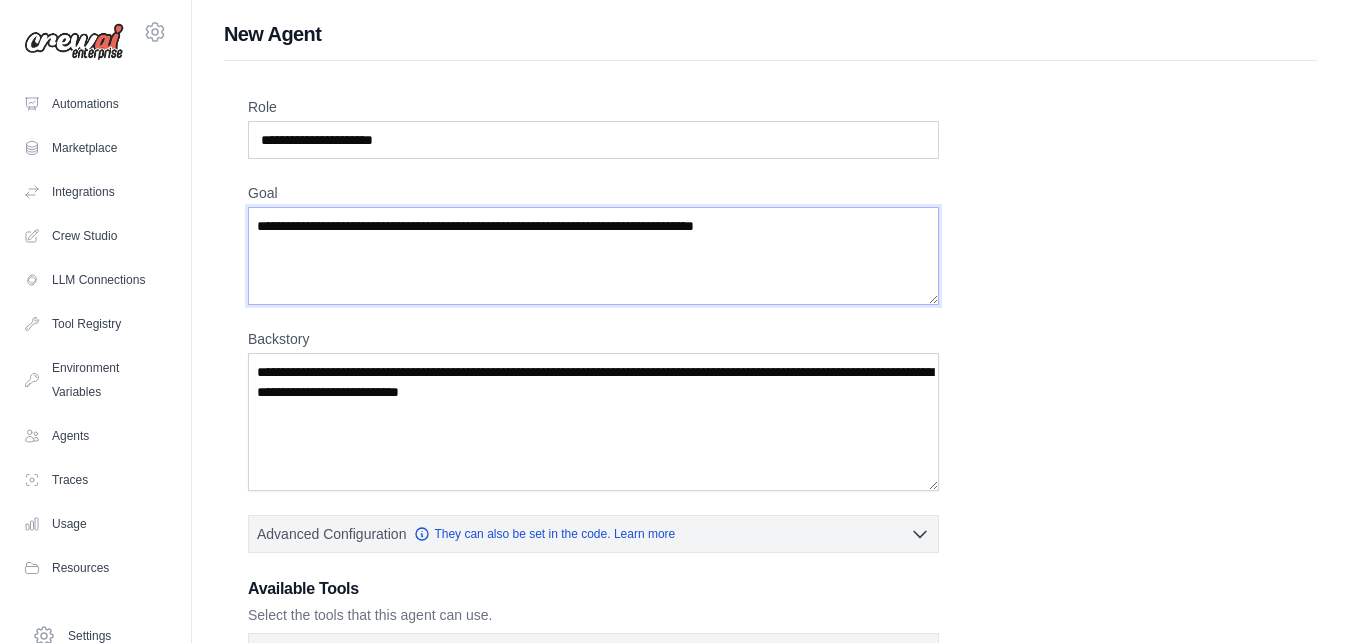 click on "Goal" at bounding box center (593, 256) 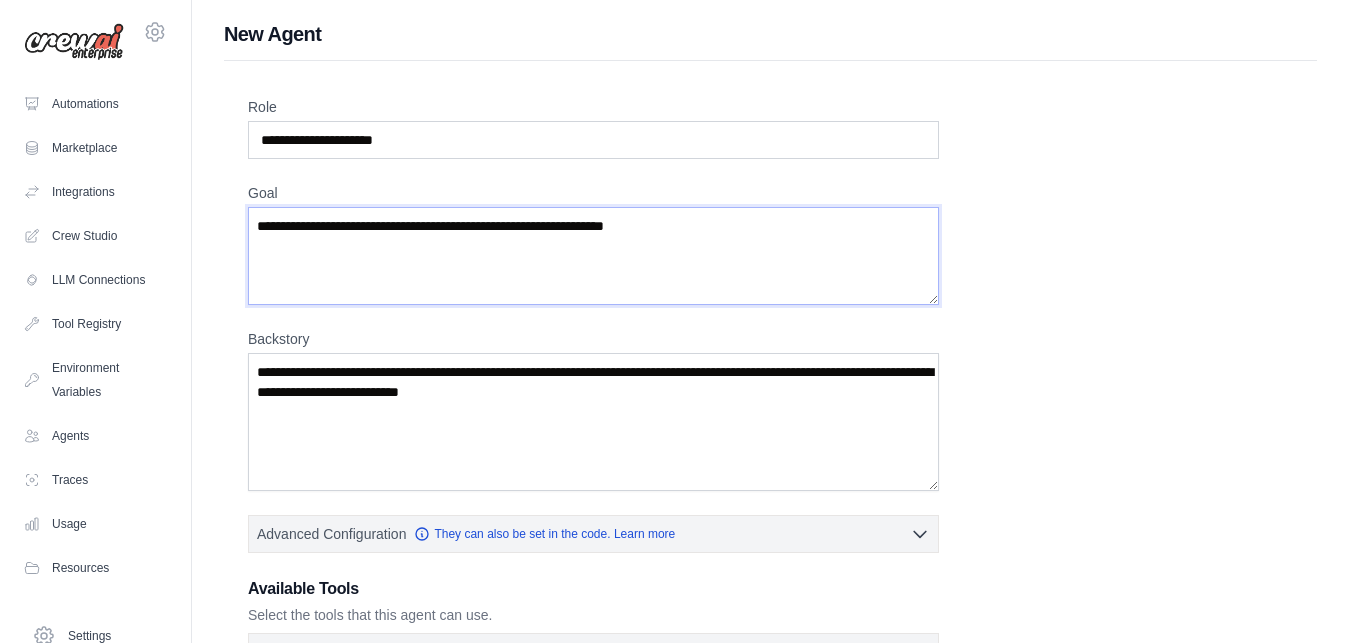 type on "**********" 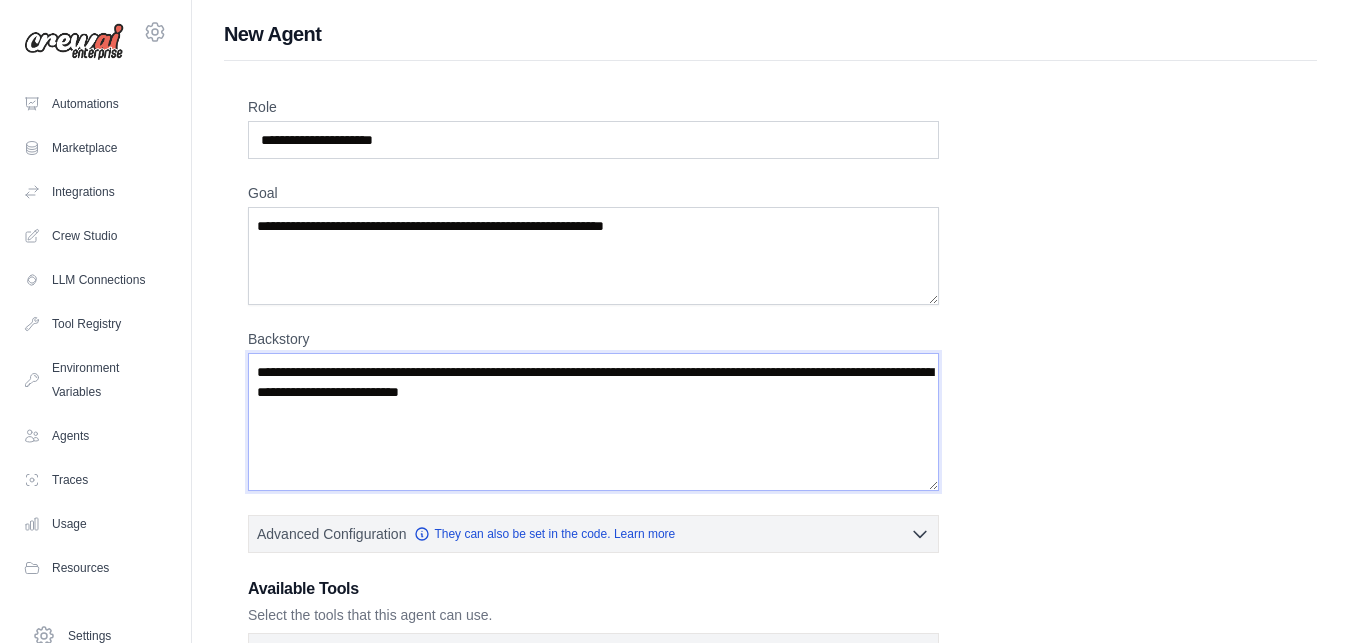 click on "Backstory" at bounding box center [593, 422] 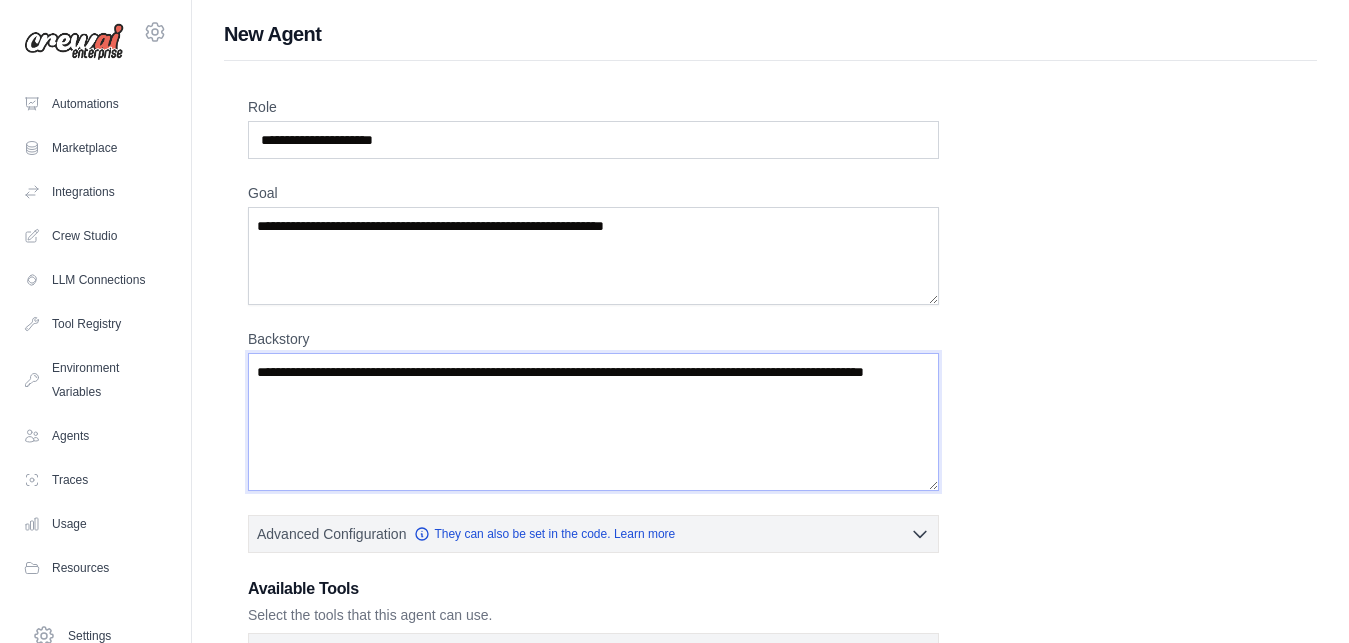 type on "**********" 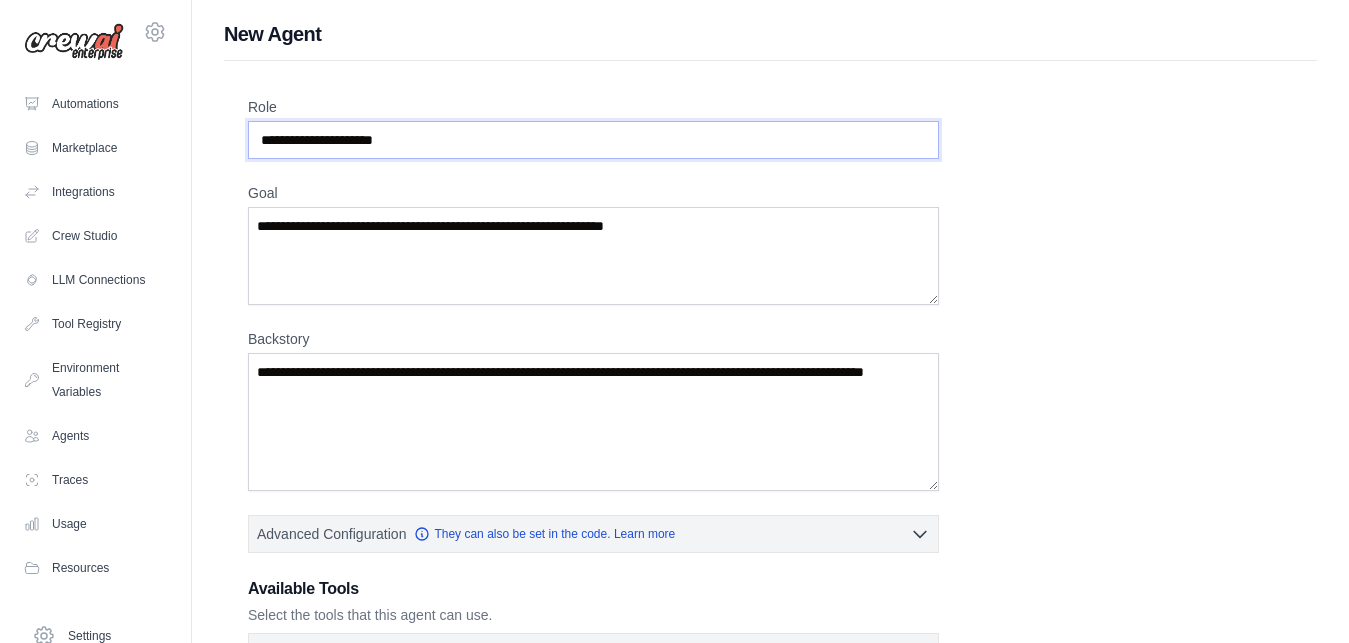 click on "**********" at bounding box center [593, 140] 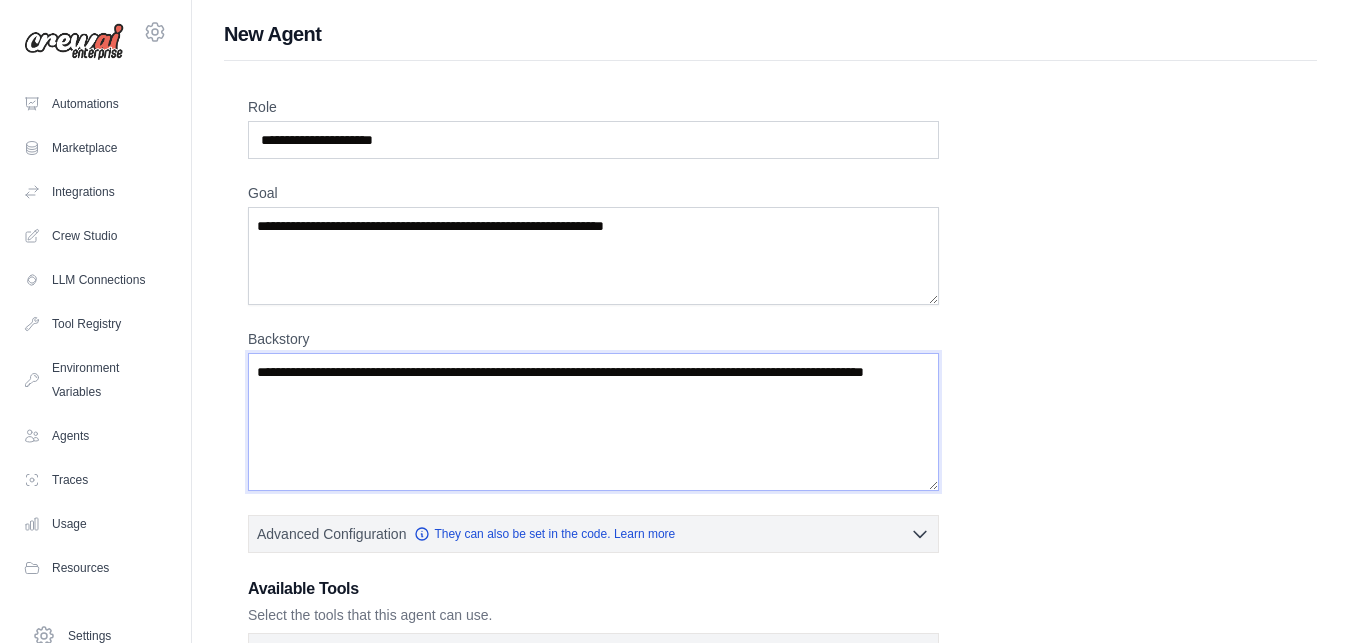 click on "**********" at bounding box center [593, 422] 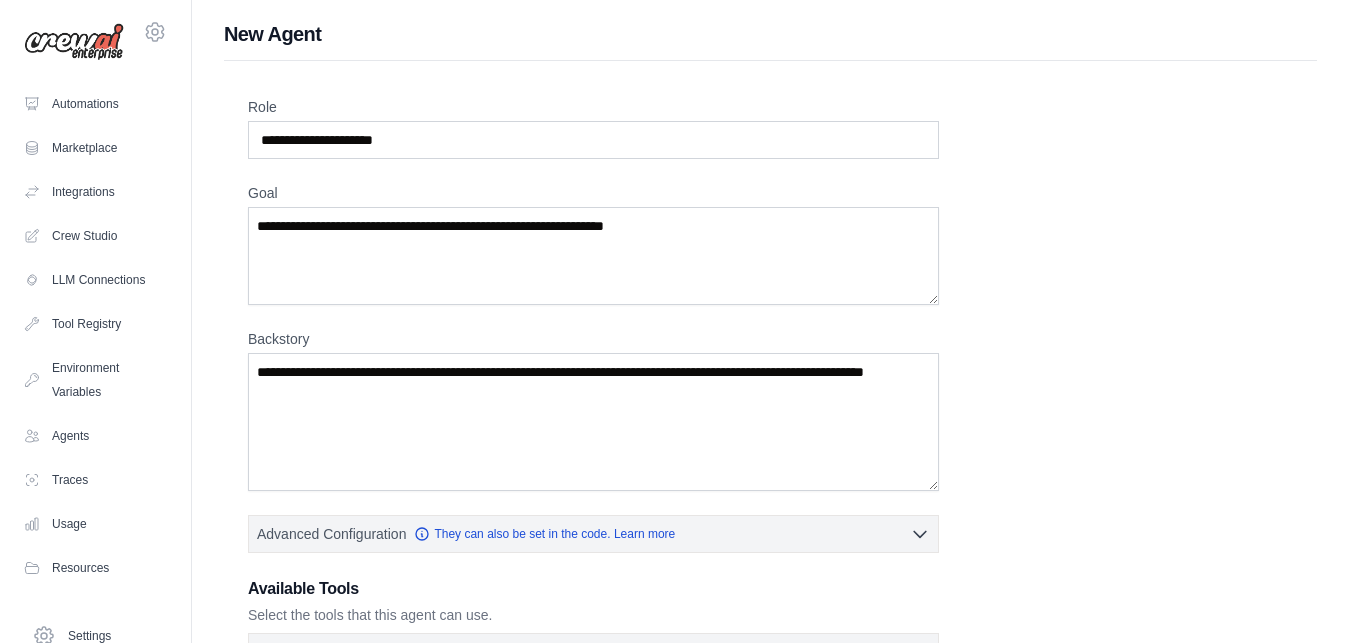 click on "**********" at bounding box center (770, 495) 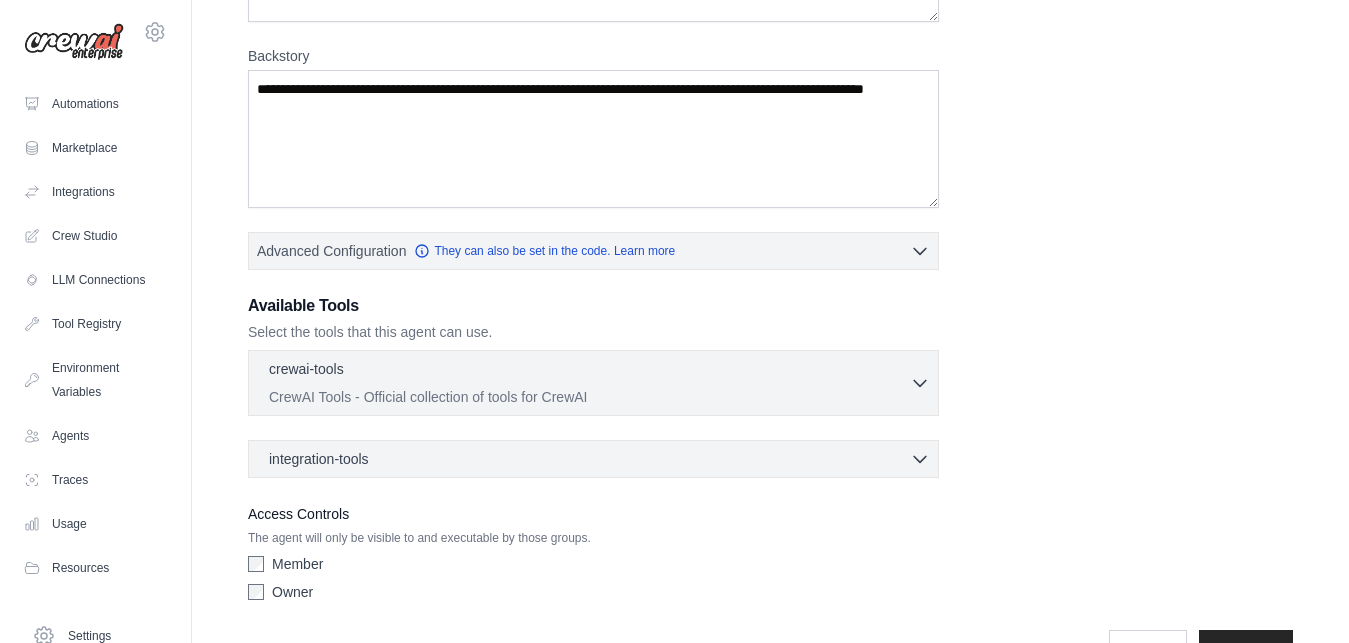 scroll, scrollTop: 306, scrollLeft: 0, axis: vertical 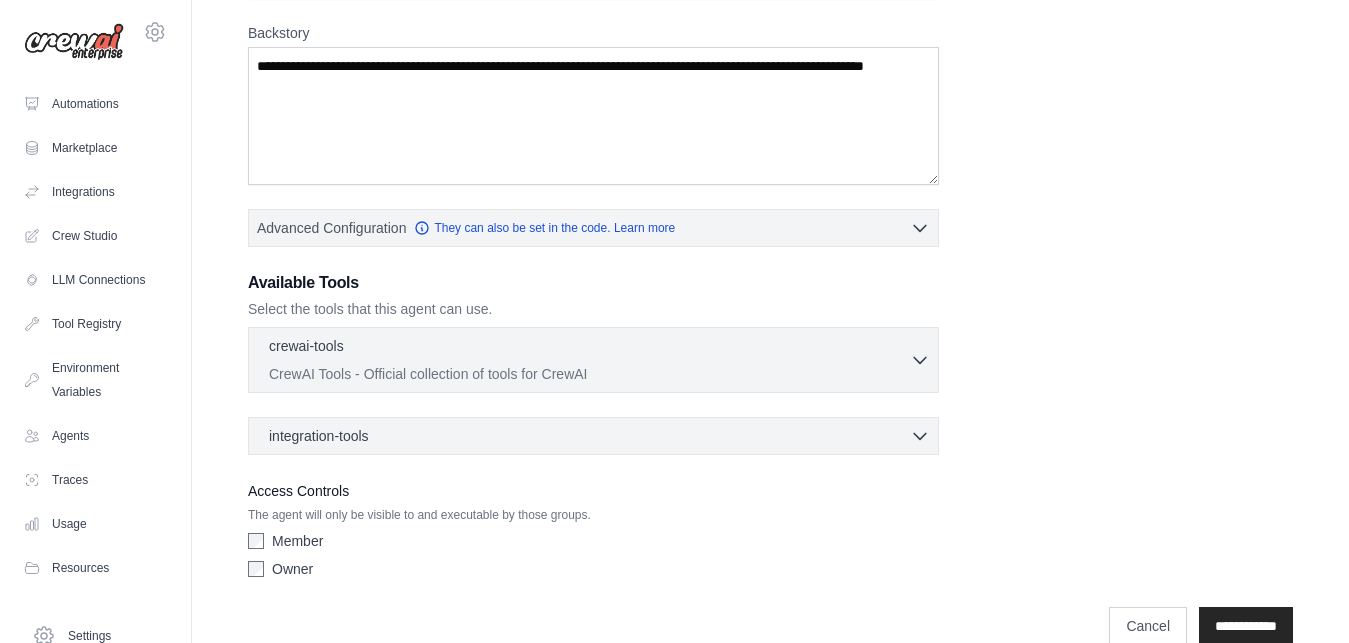 click 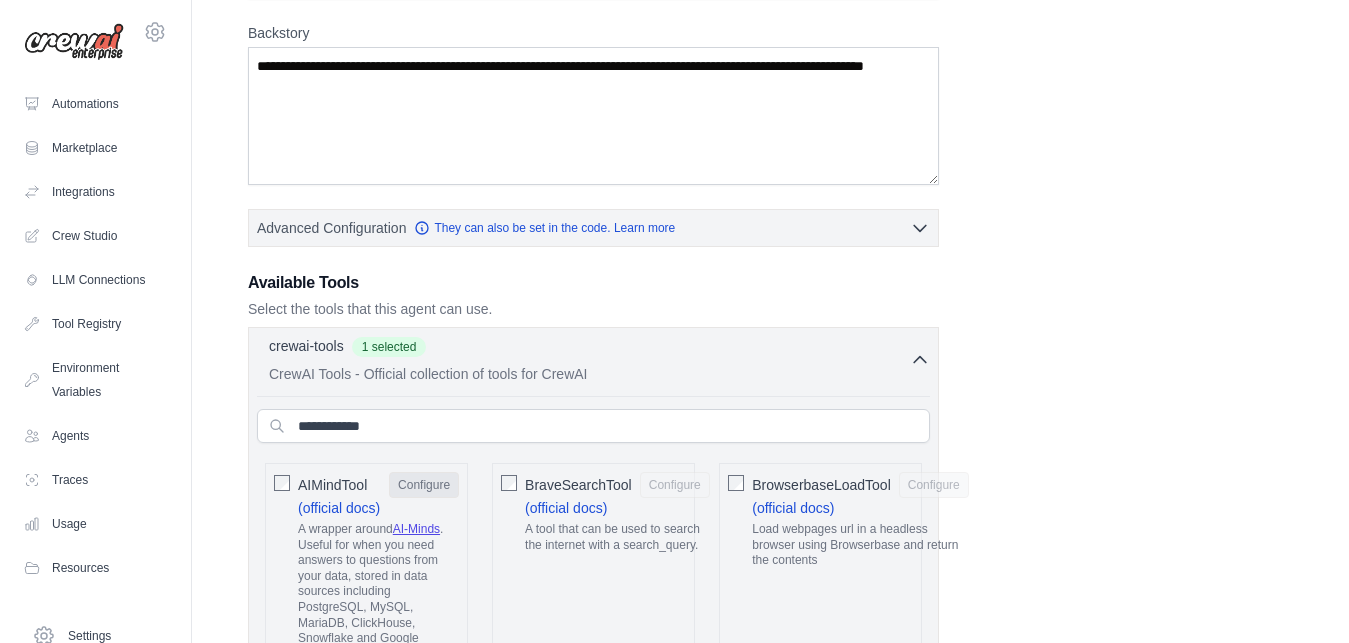 click on "Configure" at bounding box center (424, 485) 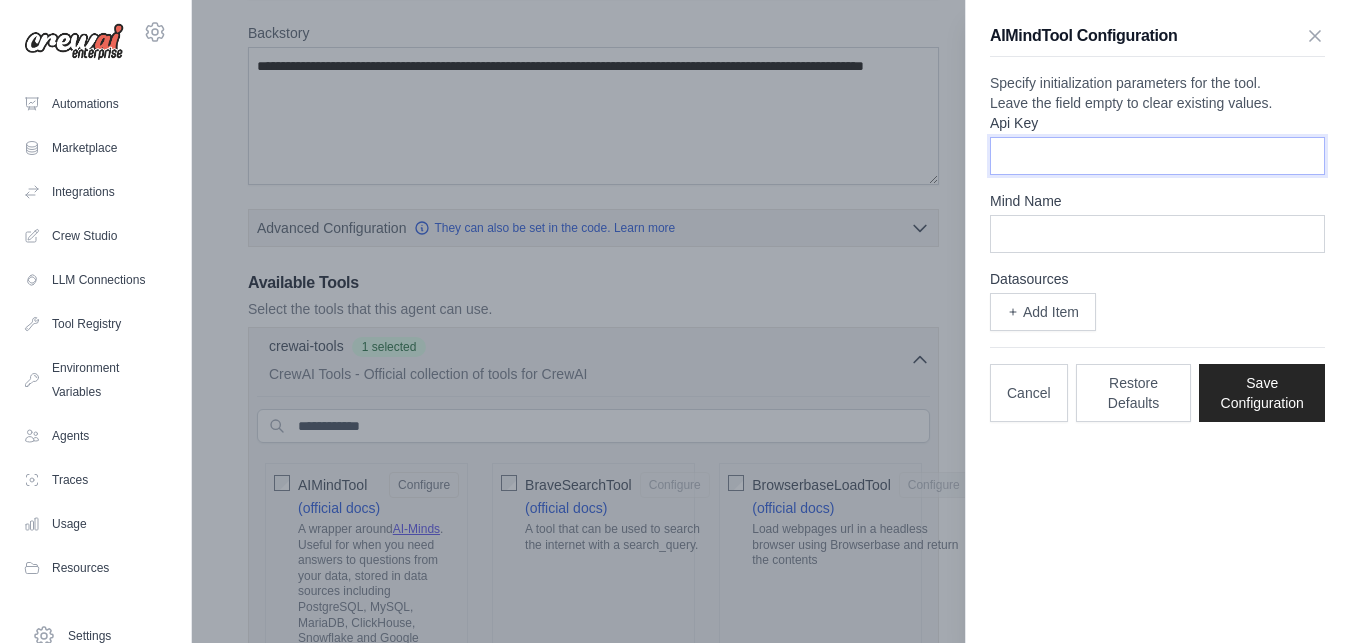 click on "Api Key" at bounding box center [1157, 156] 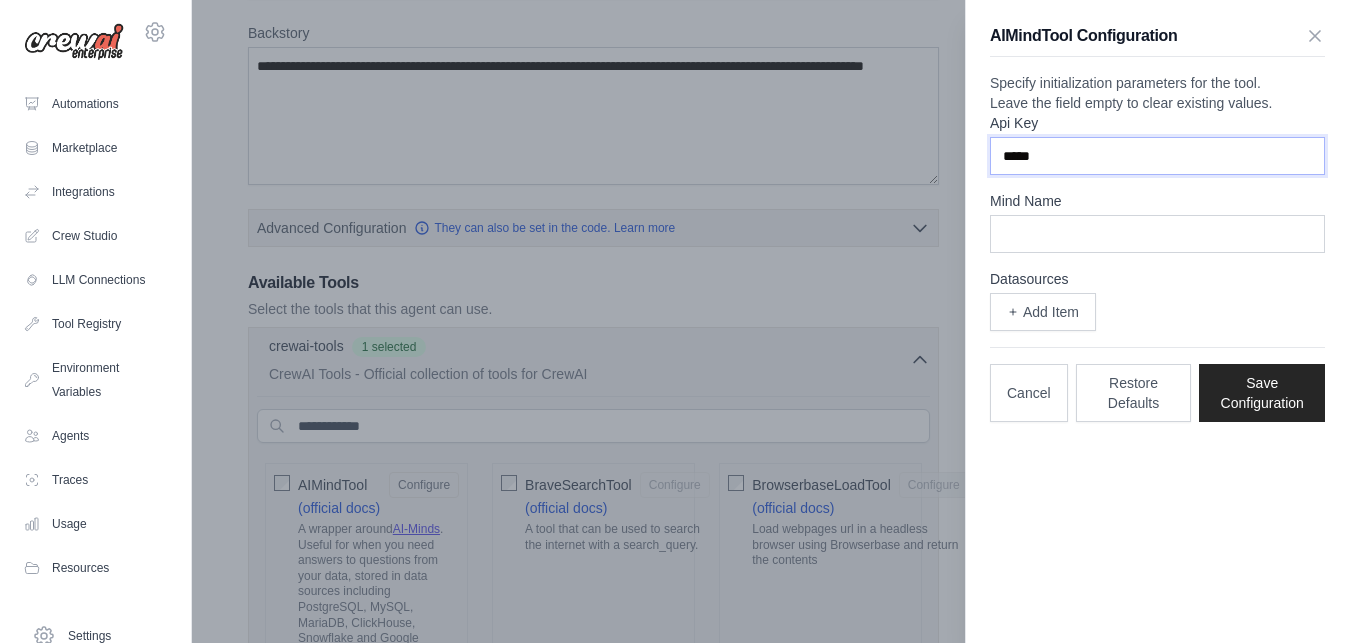type on "*****" 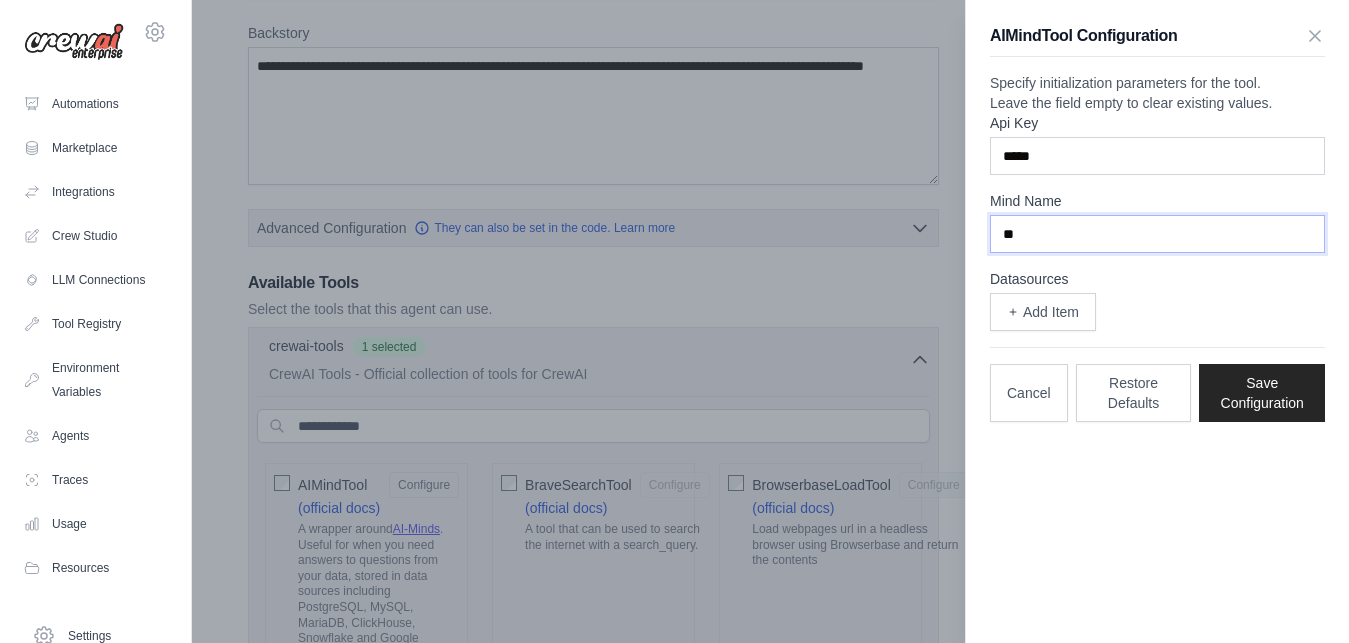 click on "**" at bounding box center (1157, 234) 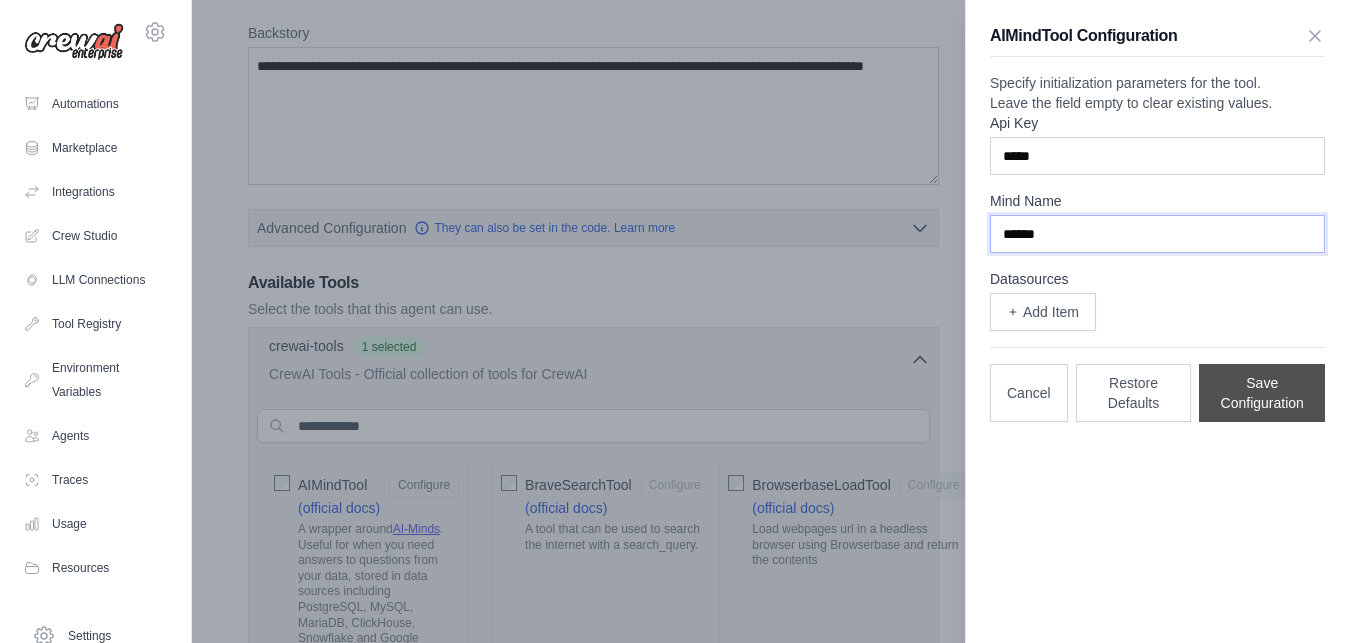 type on "******" 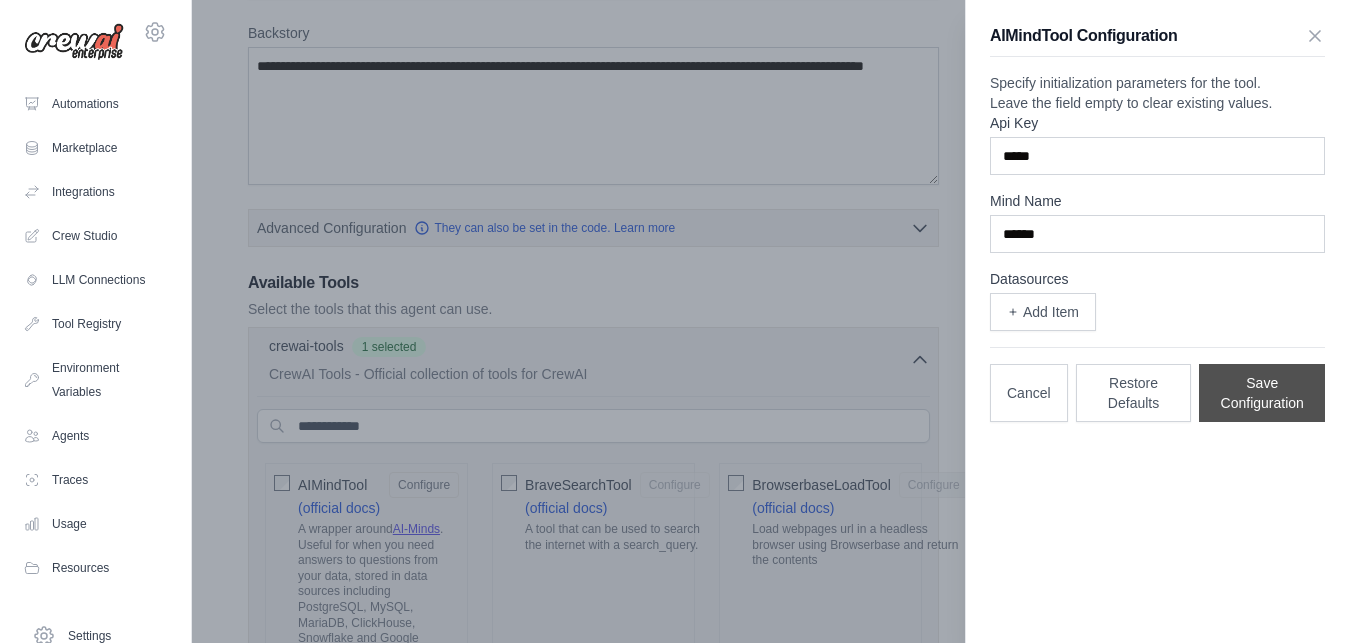 click on "Save Configuration" at bounding box center (1262, 393) 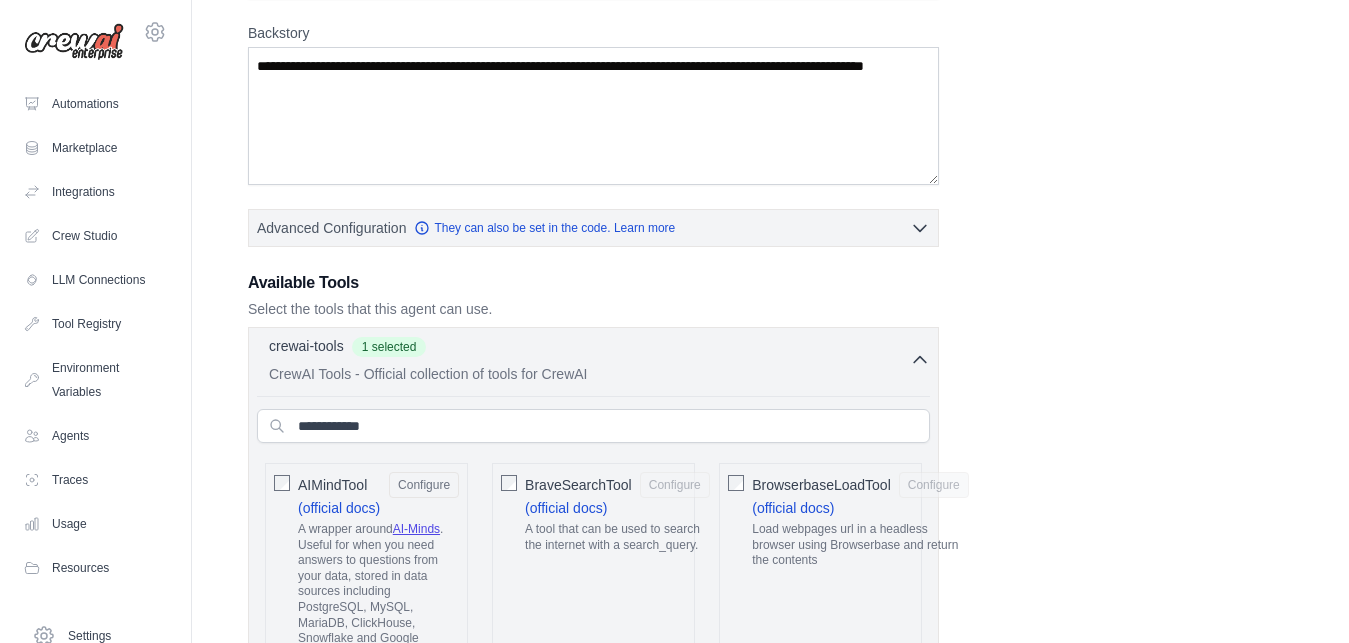 click 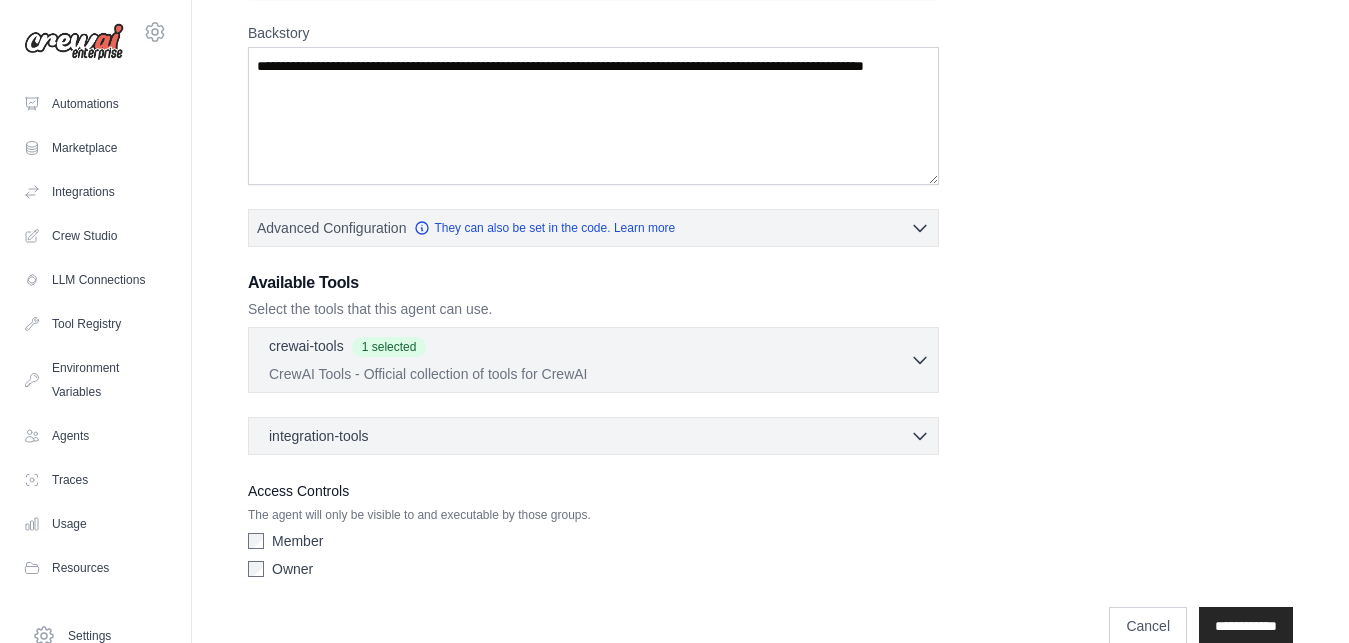 click 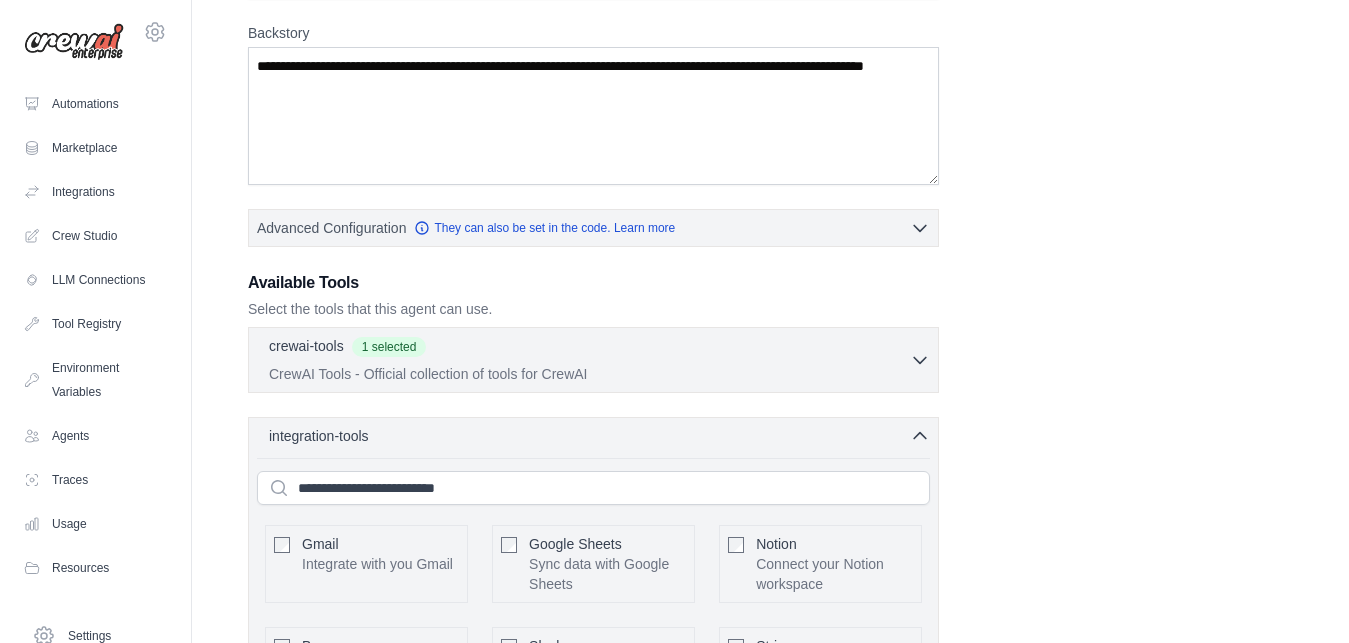 click on "**********" at bounding box center [770, 485] 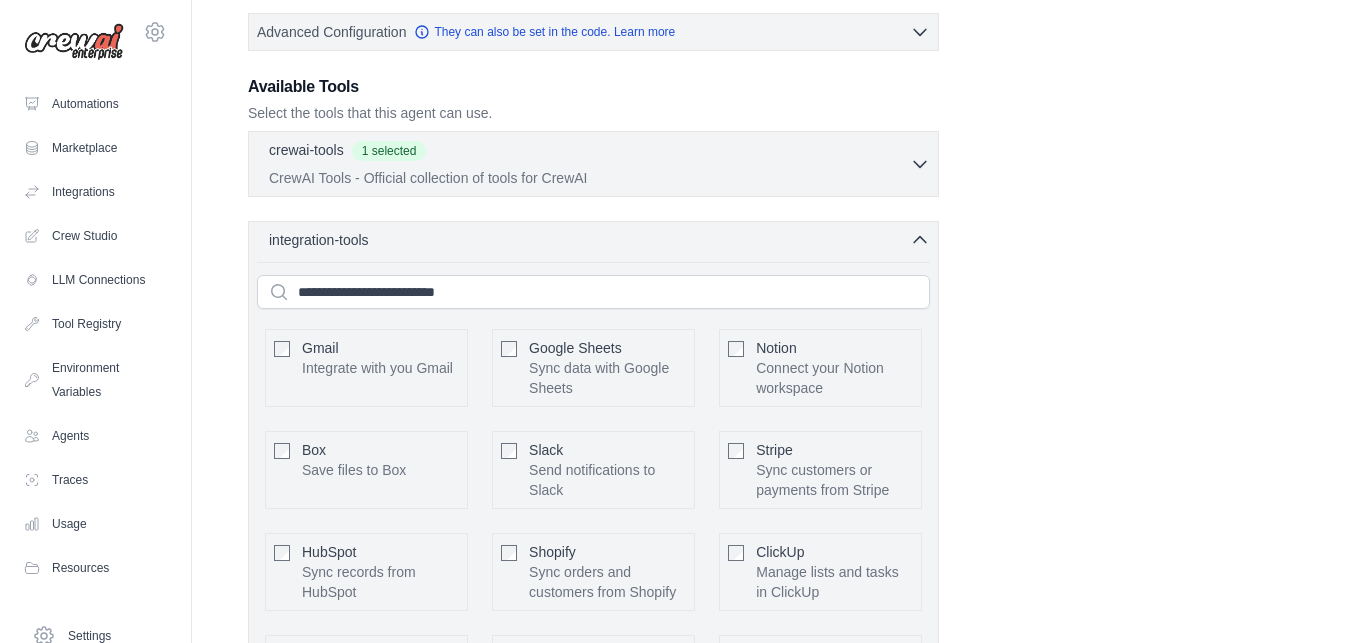 scroll, scrollTop: 510, scrollLeft: 0, axis: vertical 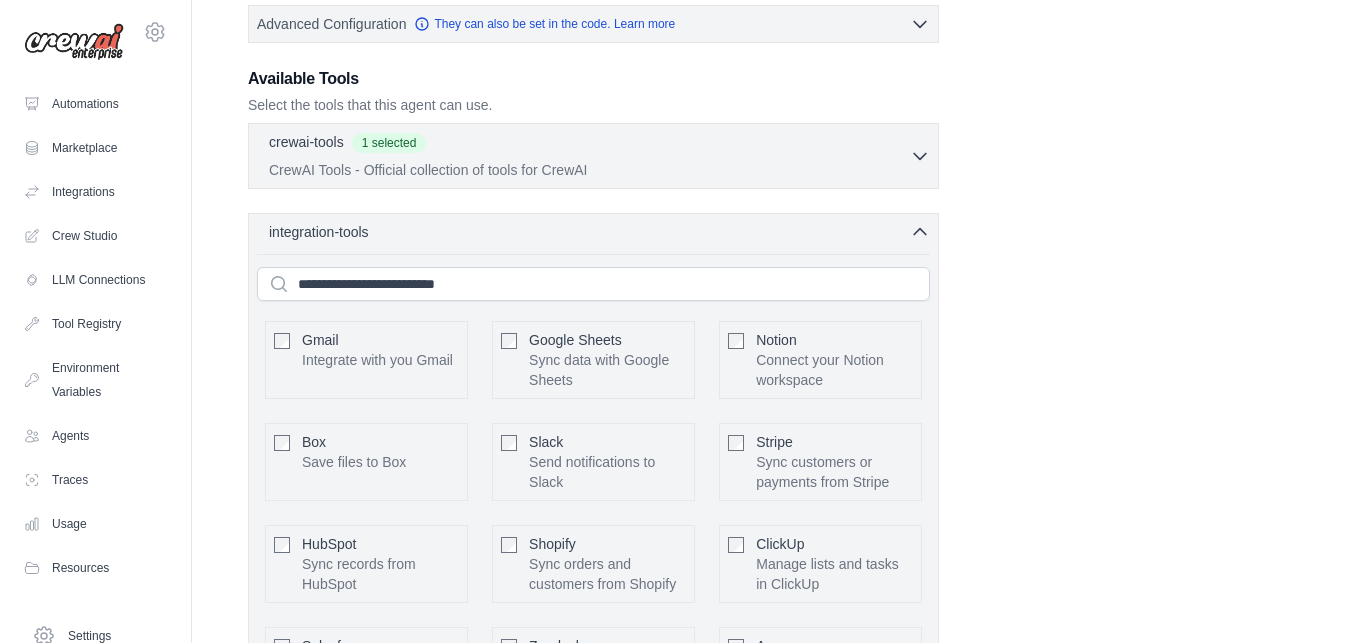 click on "**********" at bounding box center (770, 281) 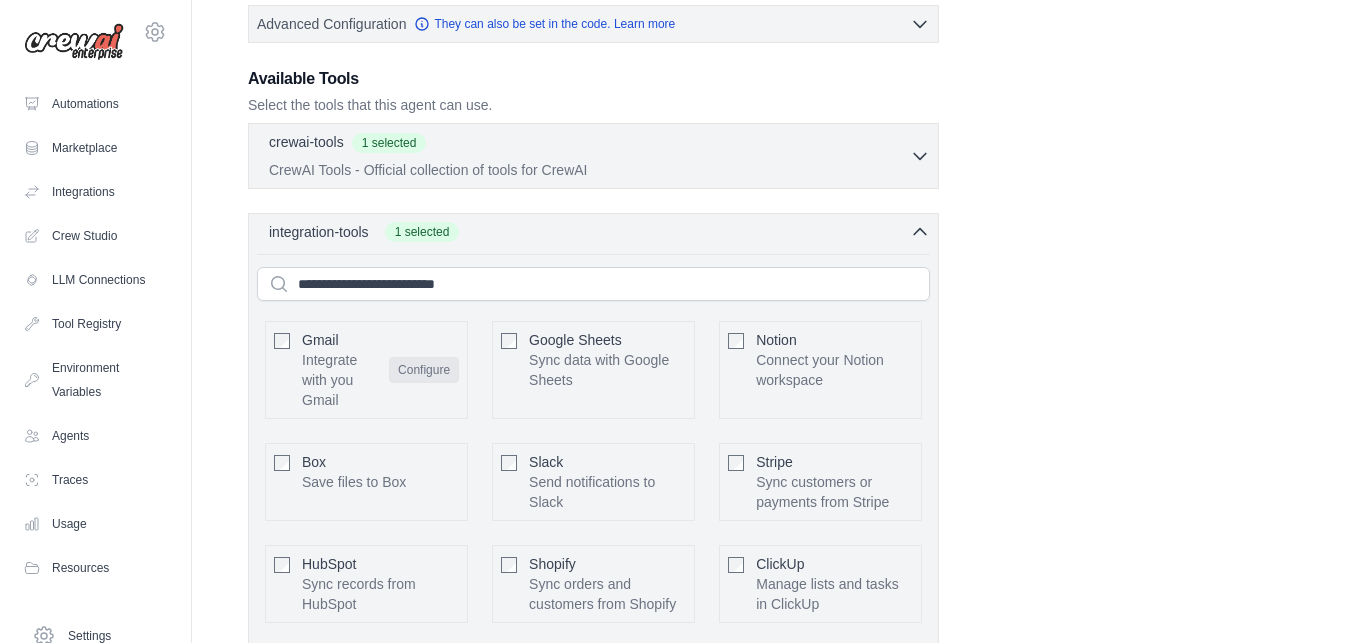 click on "Configure" at bounding box center [424, 370] 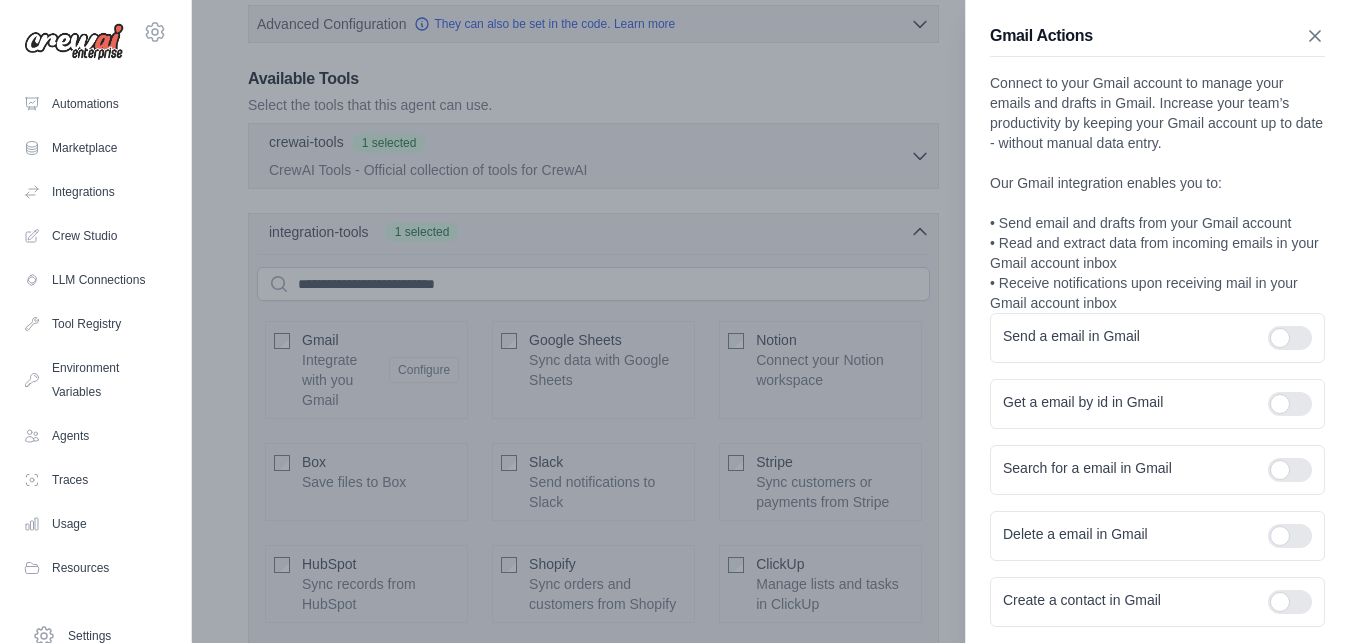 click 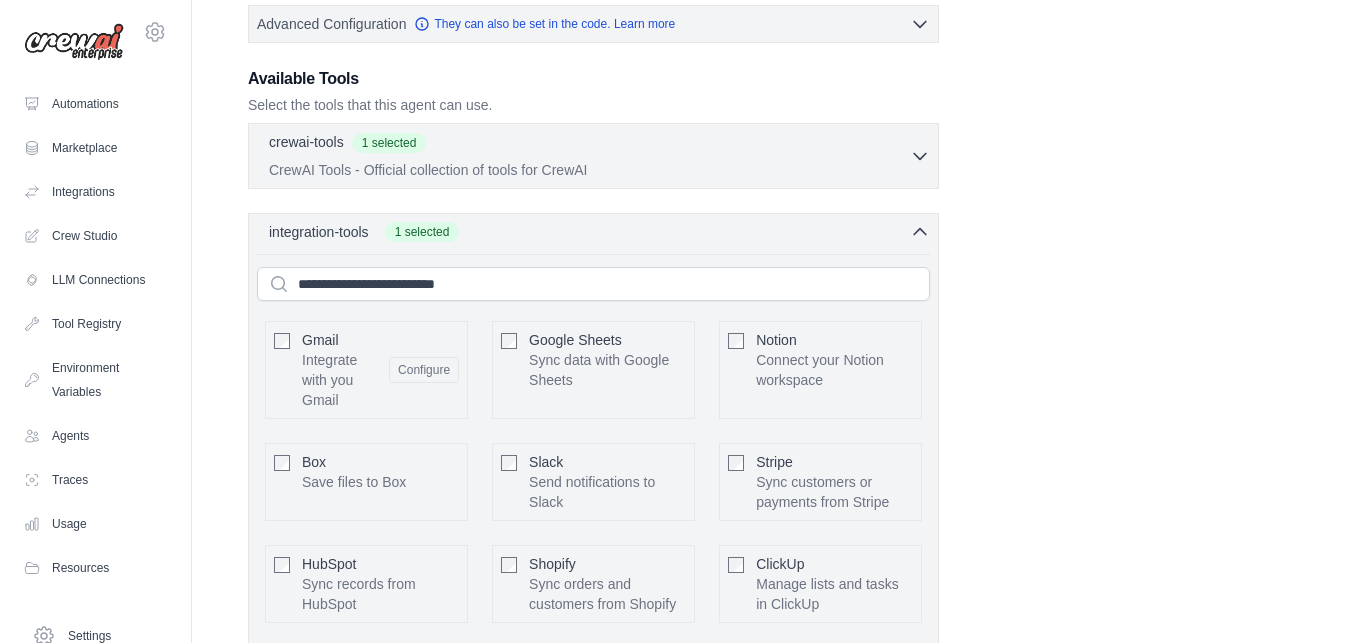 click on "**********" at bounding box center (770, 291) 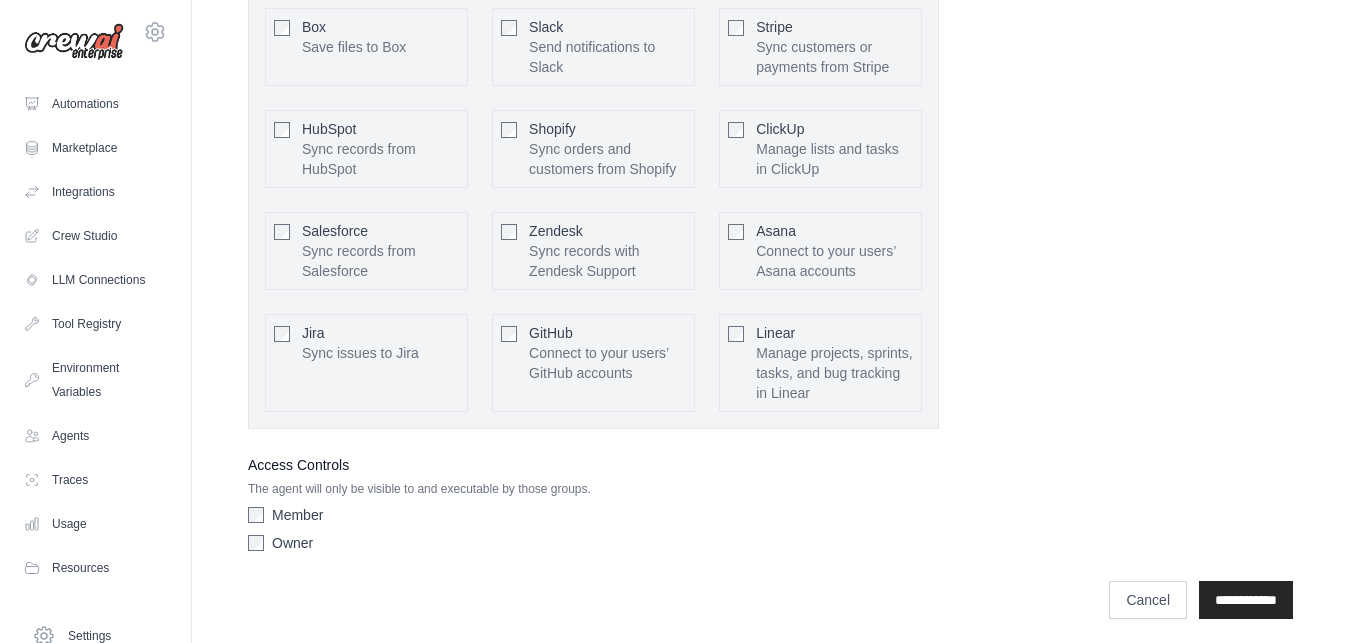 scroll, scrollTop: 953, scrollLeft: 0, axis: vertical 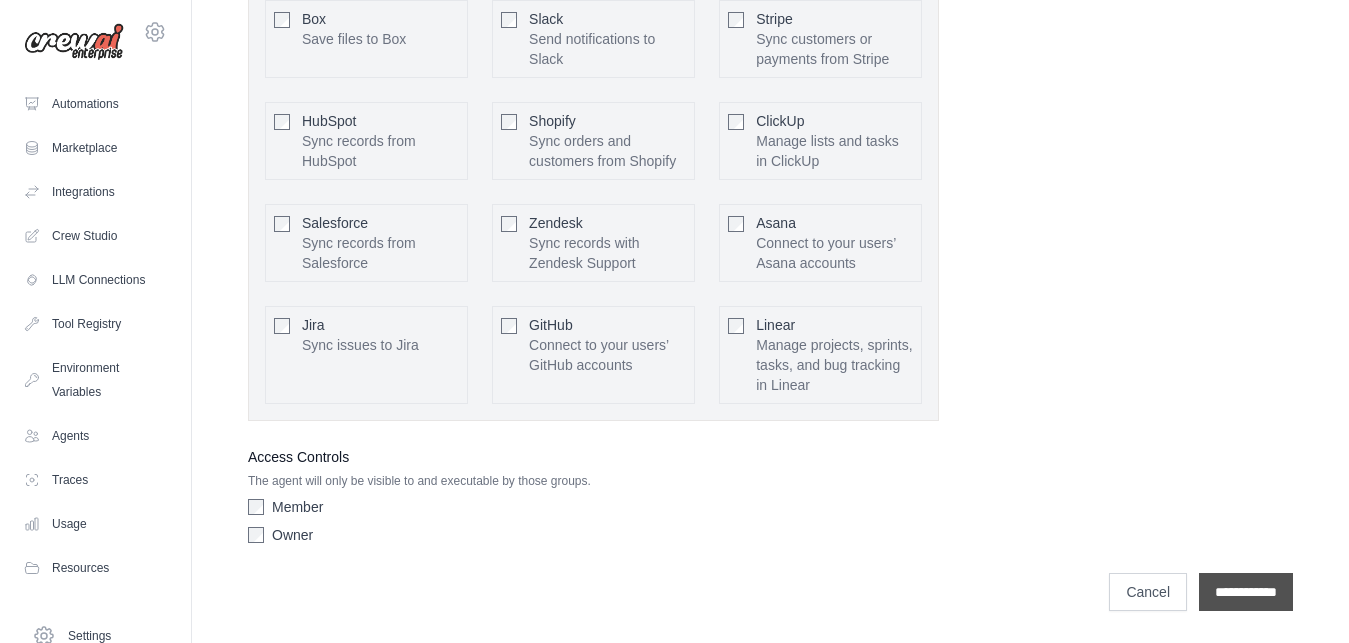 click on "**********" at bounding box center (1246, 592) 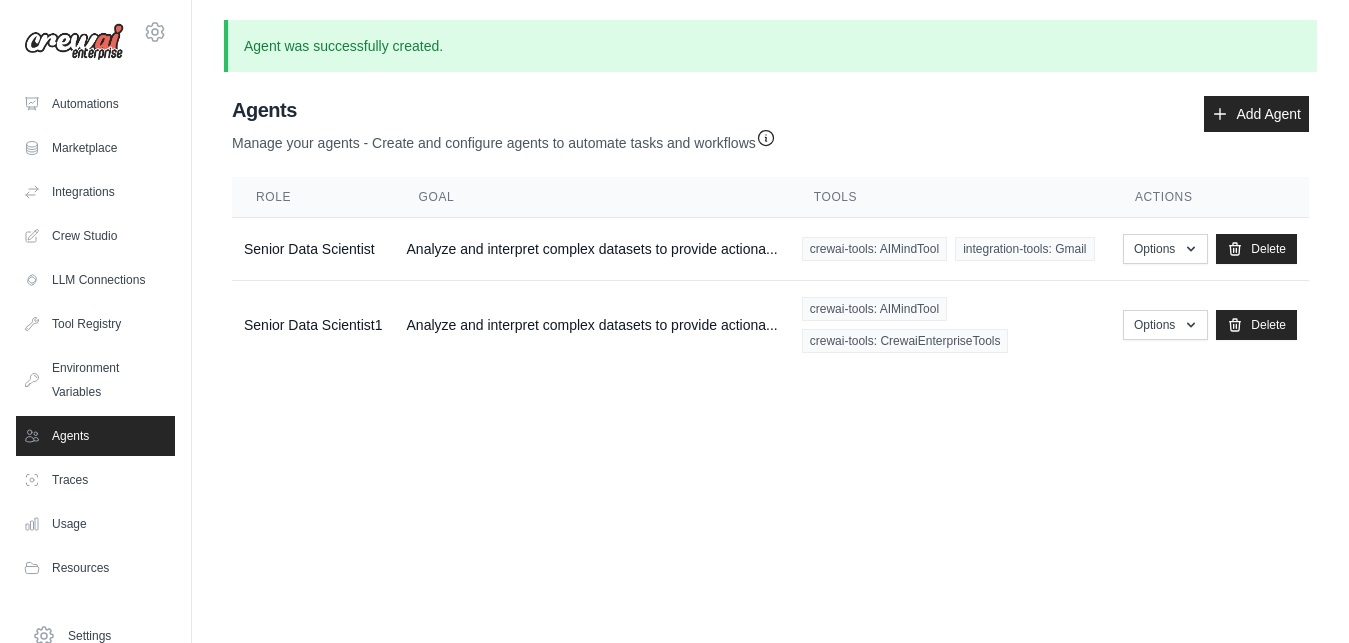 scroll, scrollTop: 0, scrollLeft: 0, axis: both 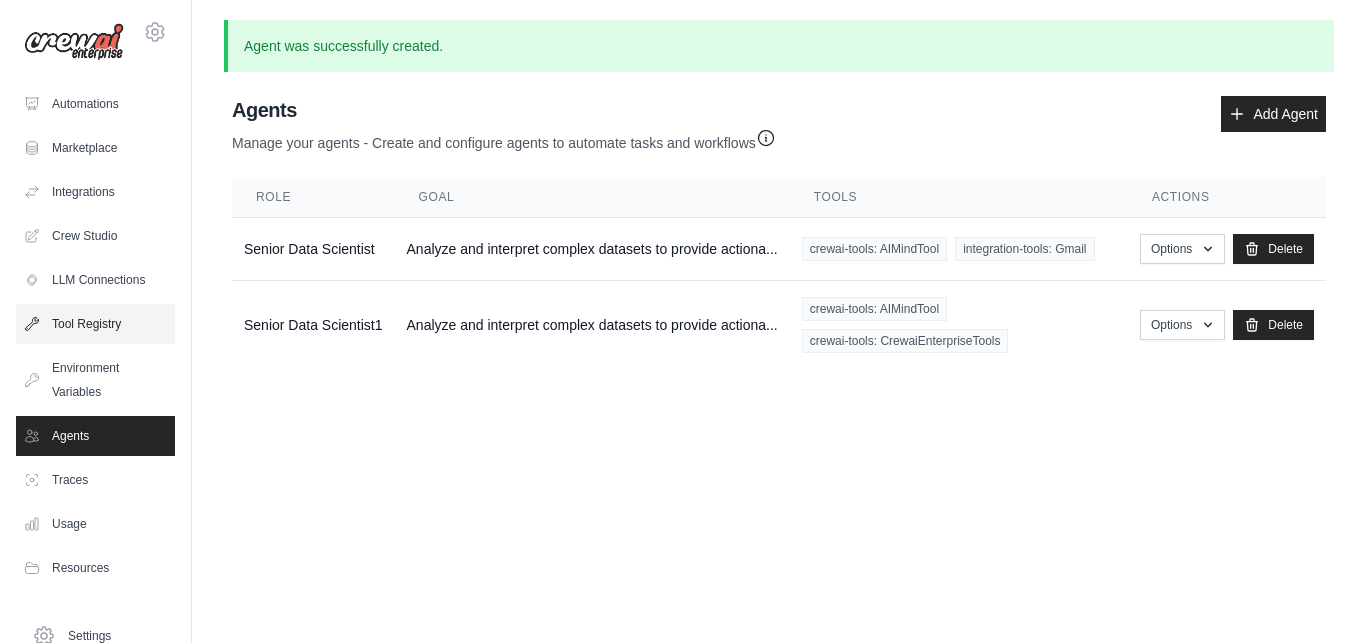 click on "Tool Registry" at bounding box center [95, 324] 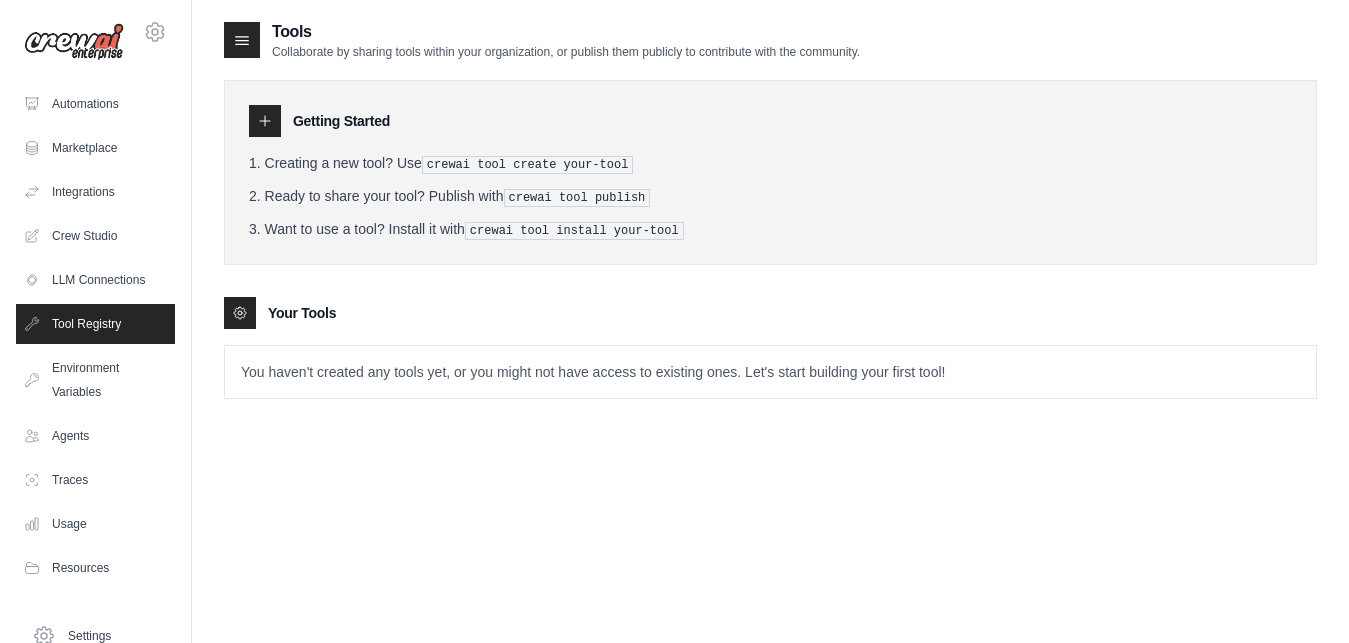 click on "You haven't created any tools yet, or you might not have access to
existing ones. Let's start building your first tool!" at bounding box center [770, 372] 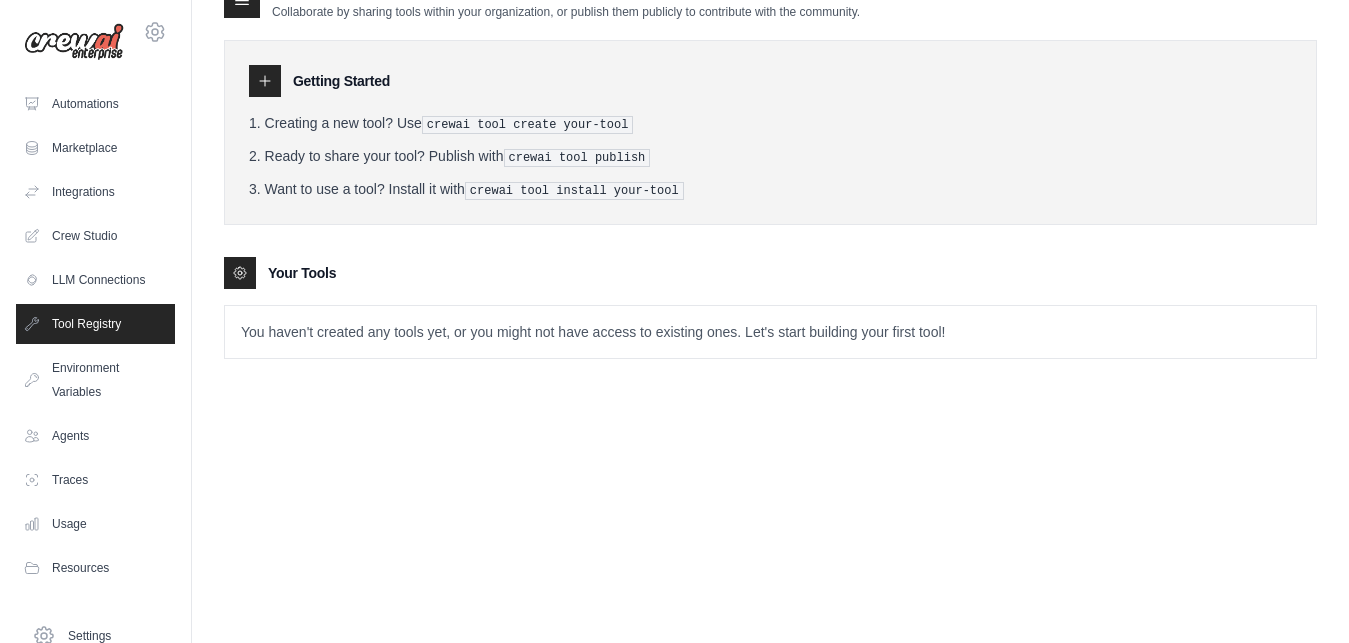 scroll, scrollTop: 0, scrollLeft: 0, axis: both 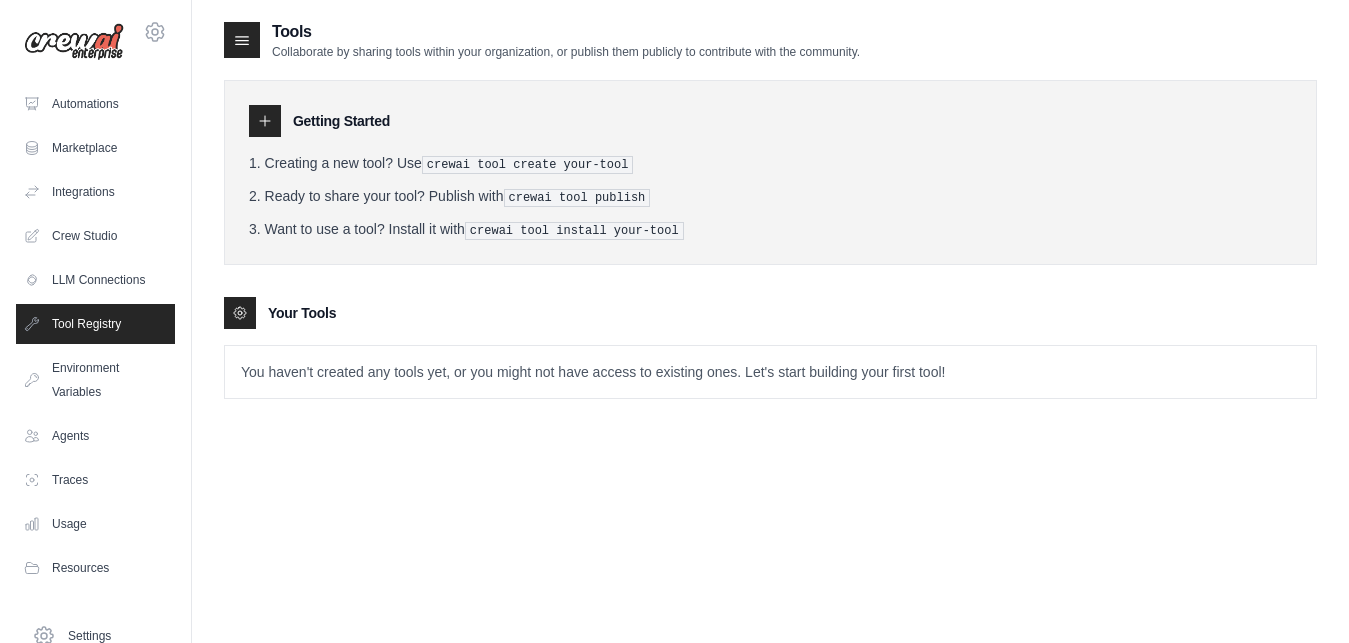 click 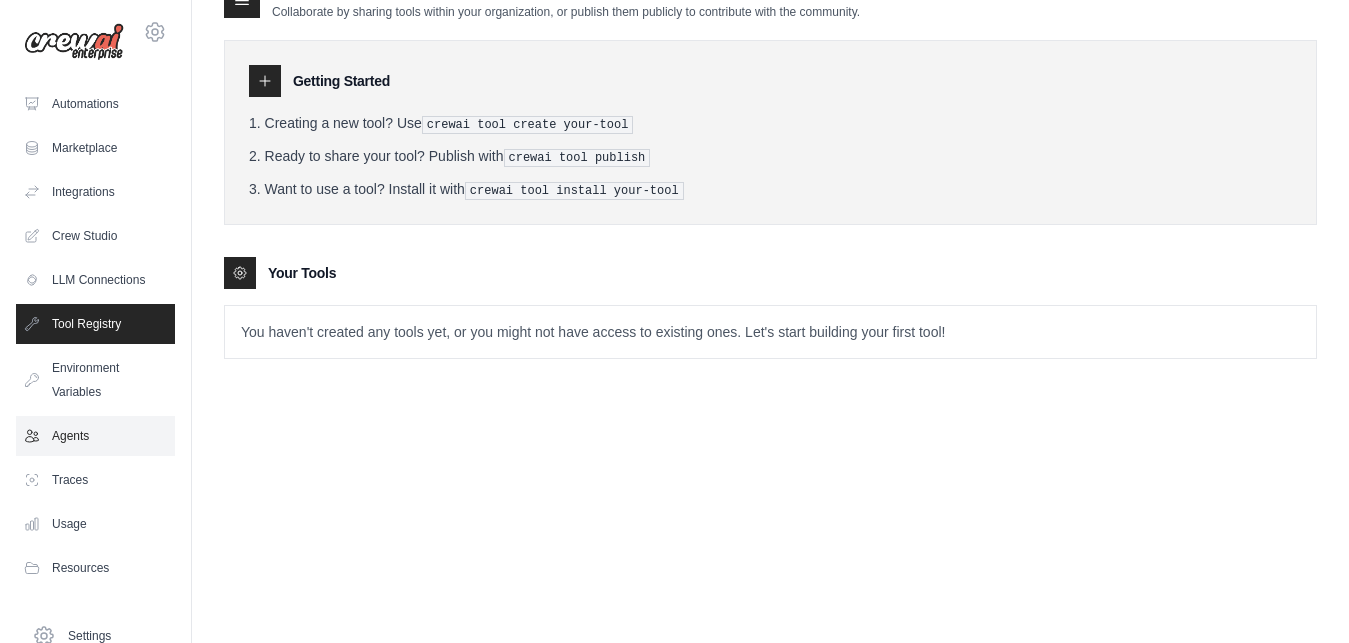 click on "Agents" at bounding box center (95, 436) 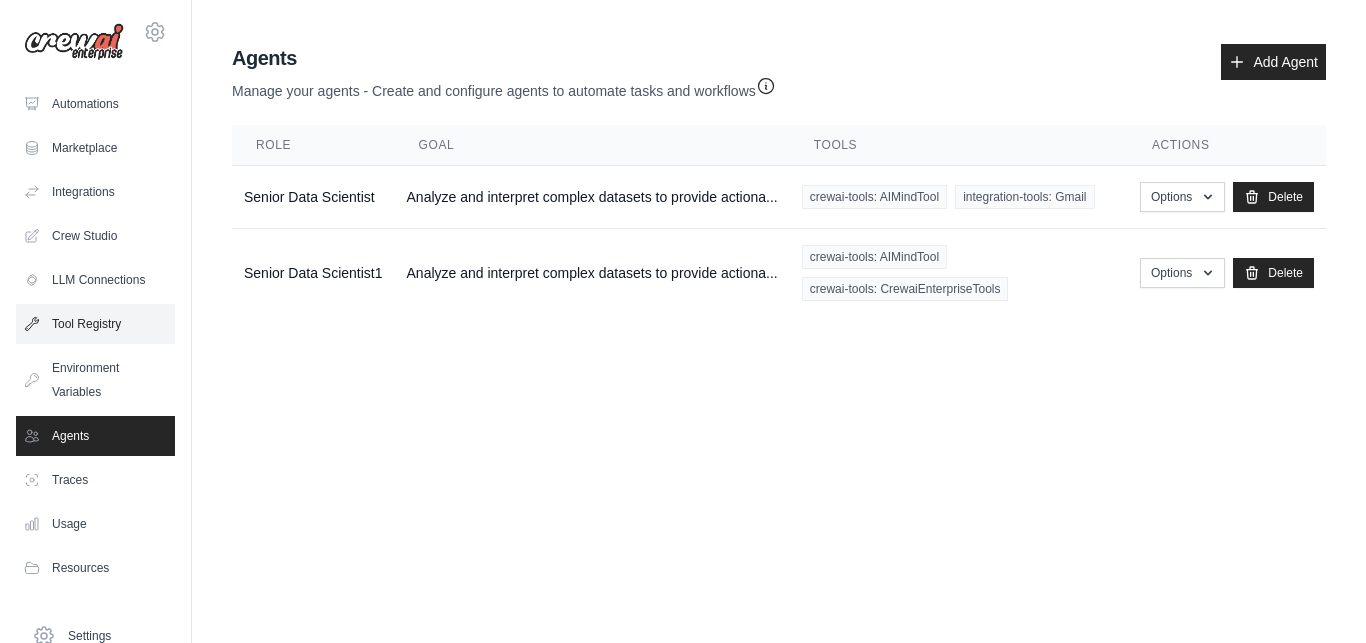 click on "Tool Registry" at bounding box center [95, 324] 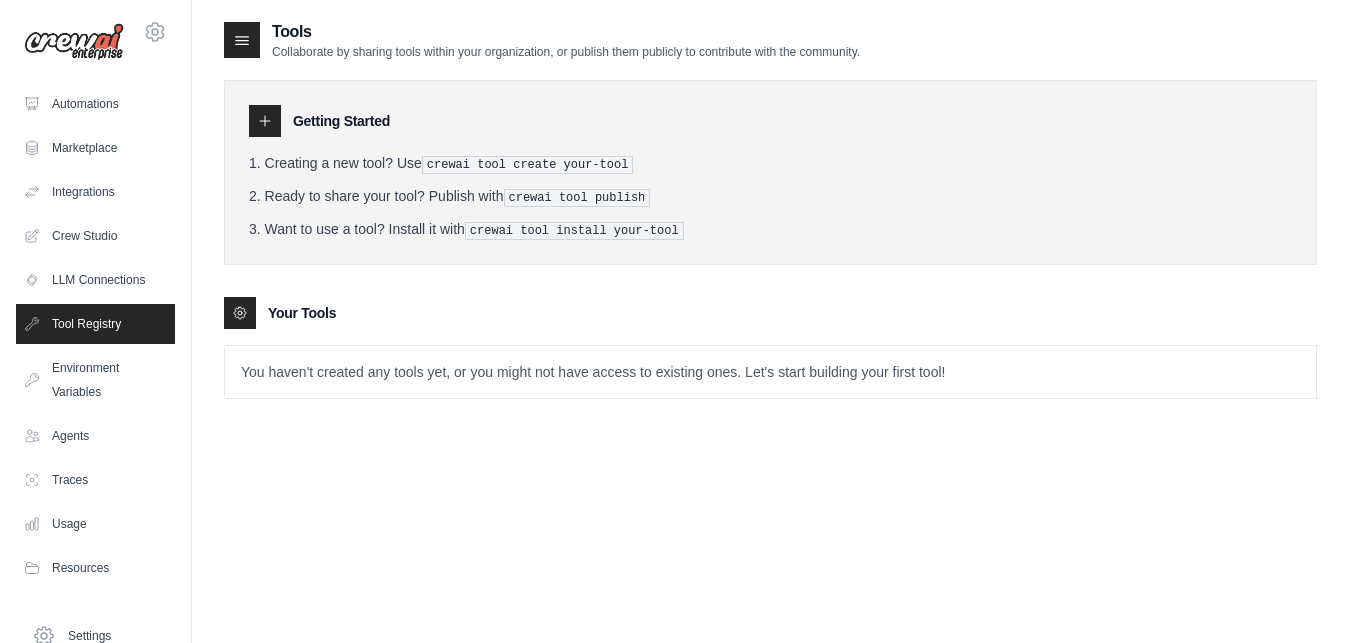 click 